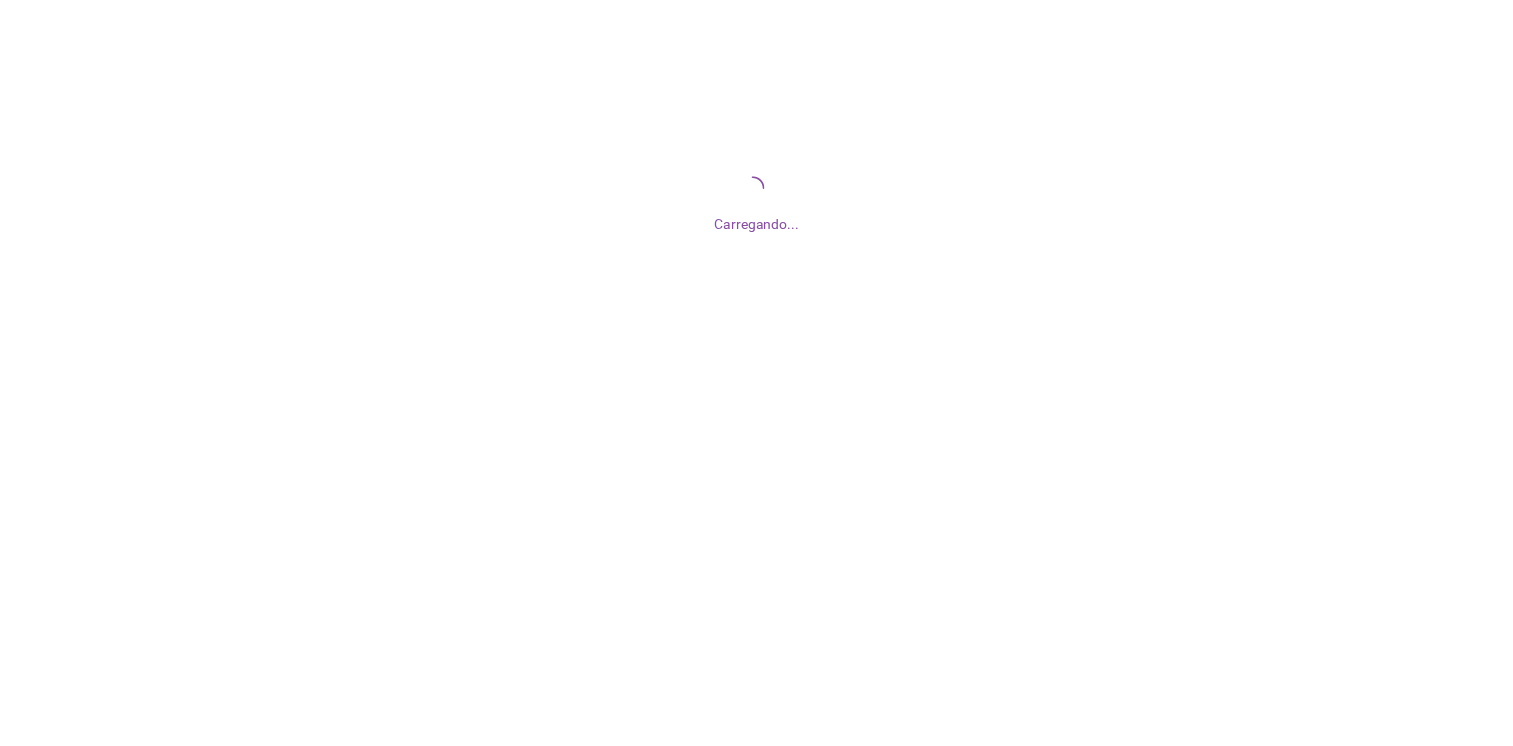 scroll, scrollTop: 0, scrollLeft: 0, axis: both 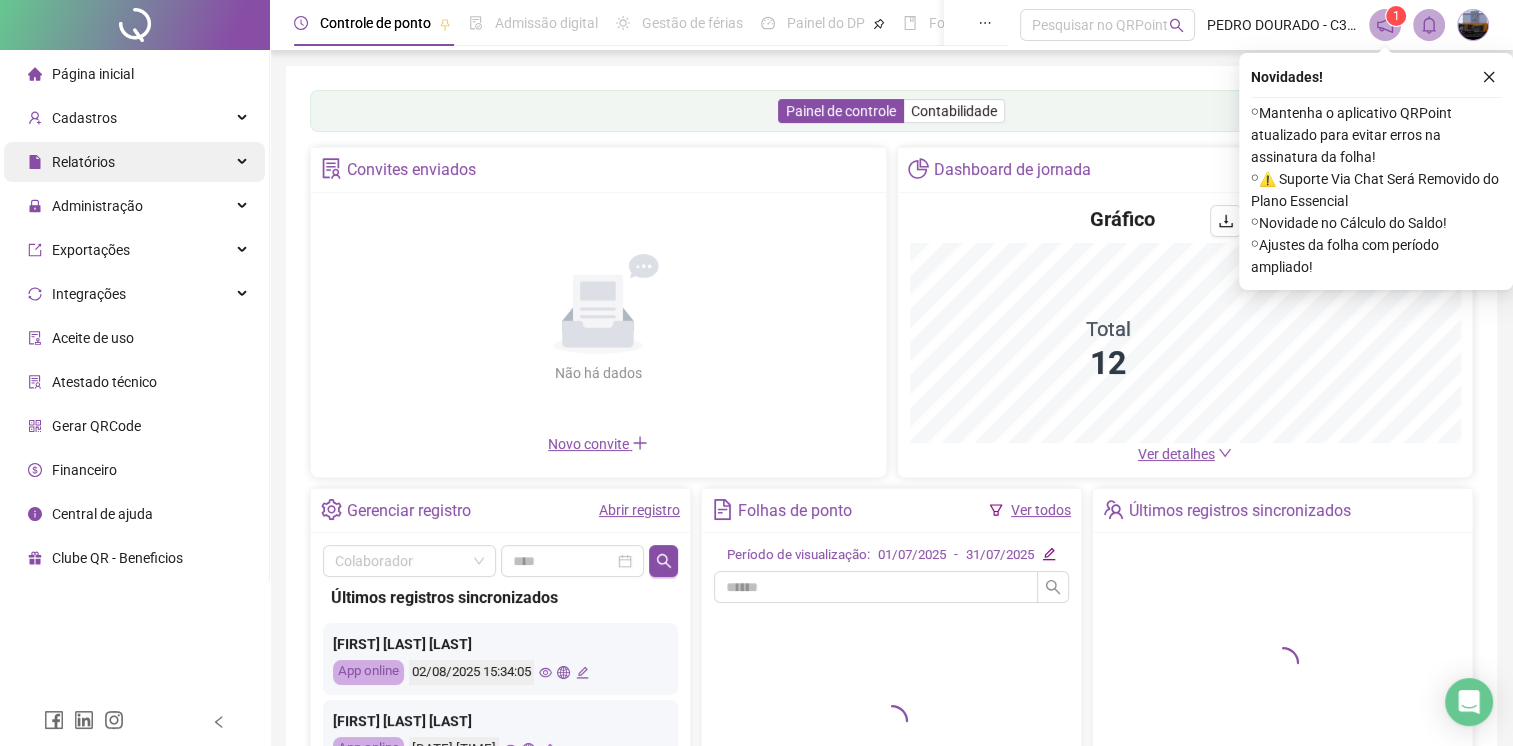 click on "Relatórios" at bounding box center (134, 162) 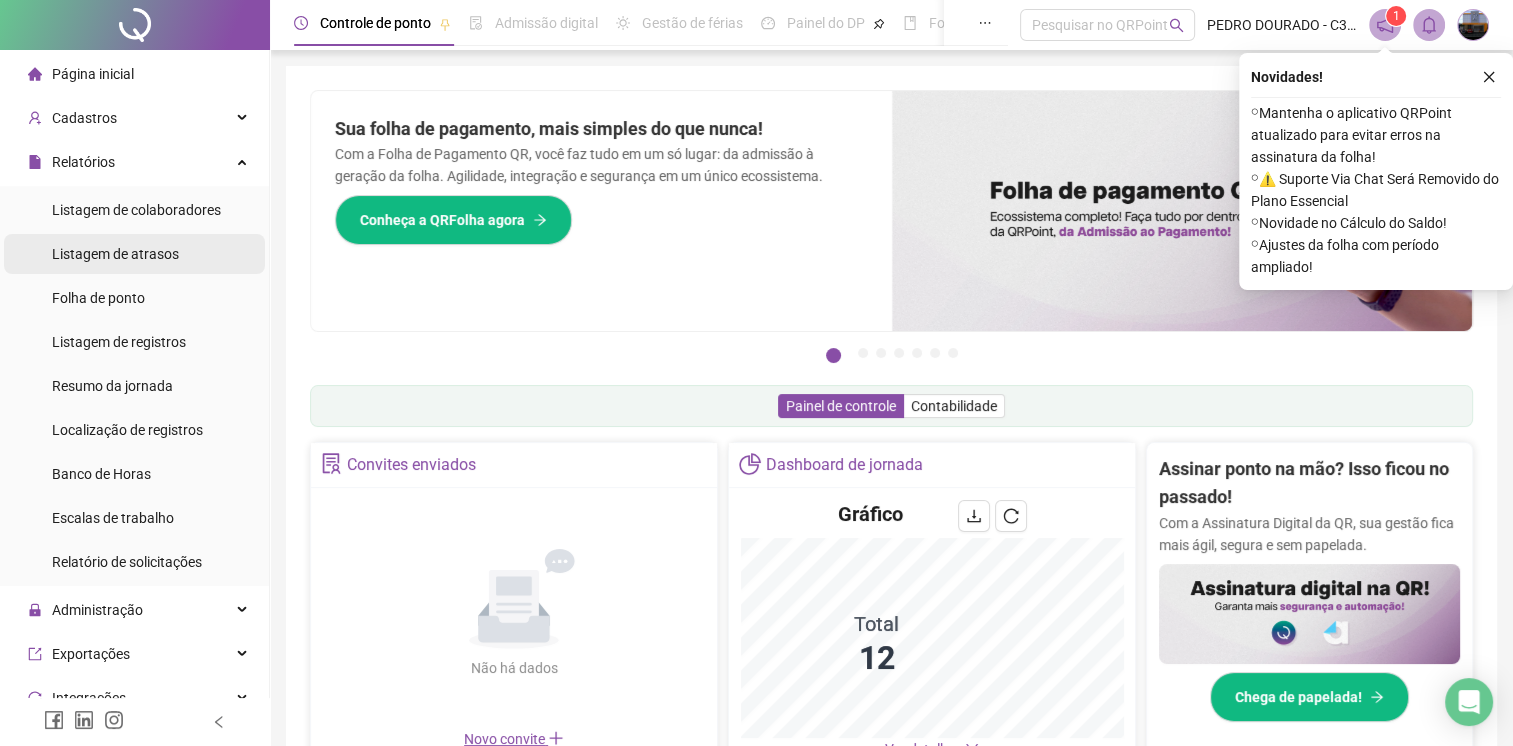 click on "Listagem de atrasos" at bounding box center (115, 254) 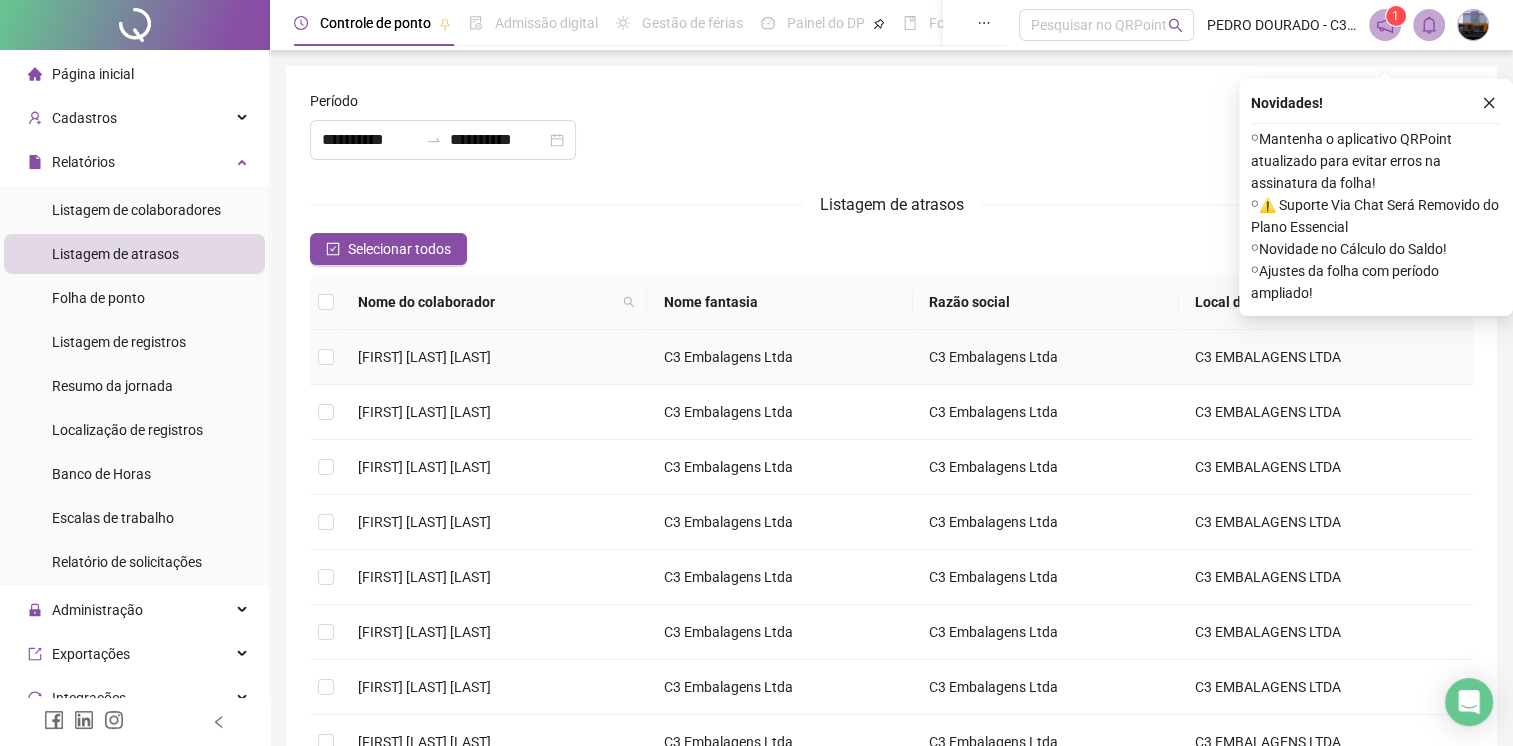 scroll, scrollTop: 200, scrollLeft: 0, axis: vertical 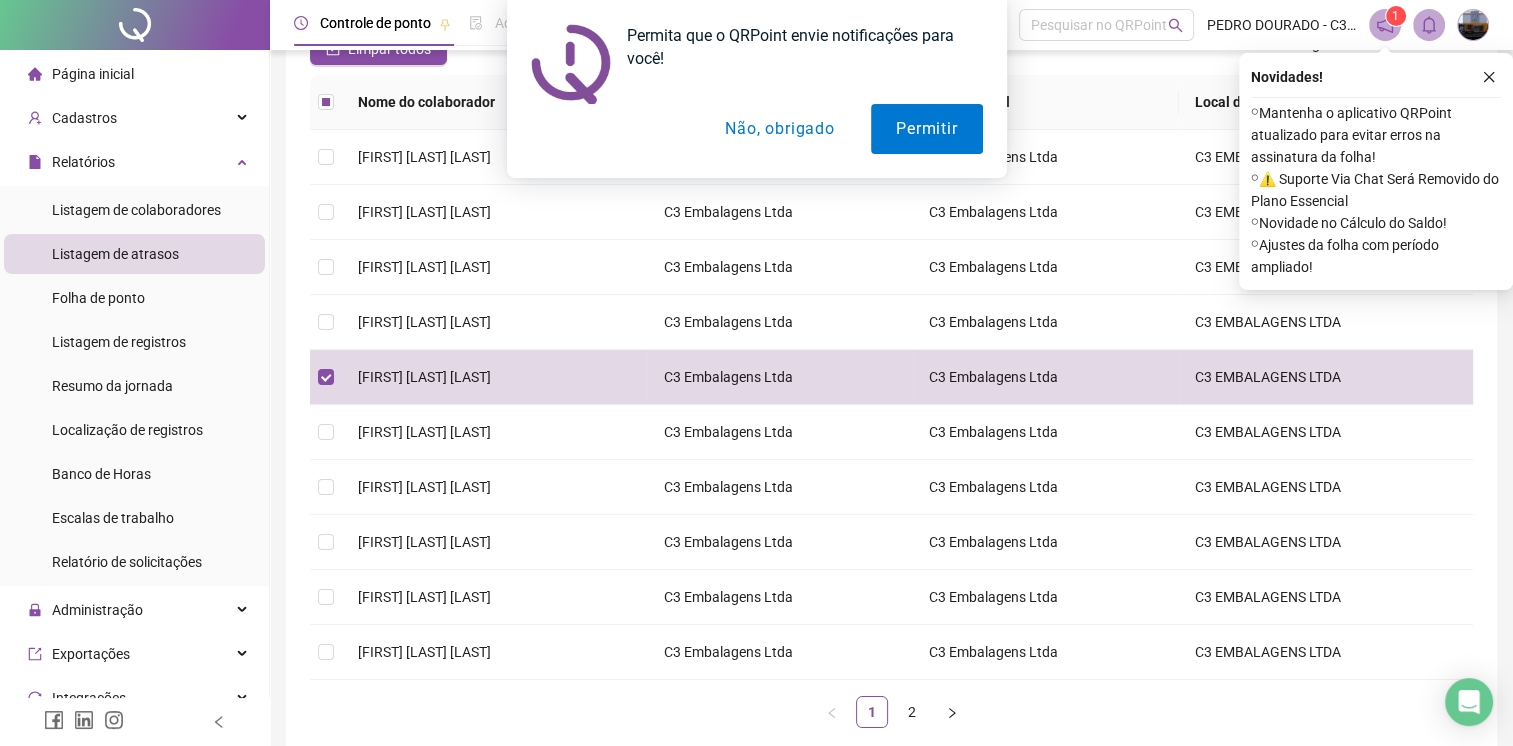 click on "Não, obrigado" at bounding box center [779, 129] 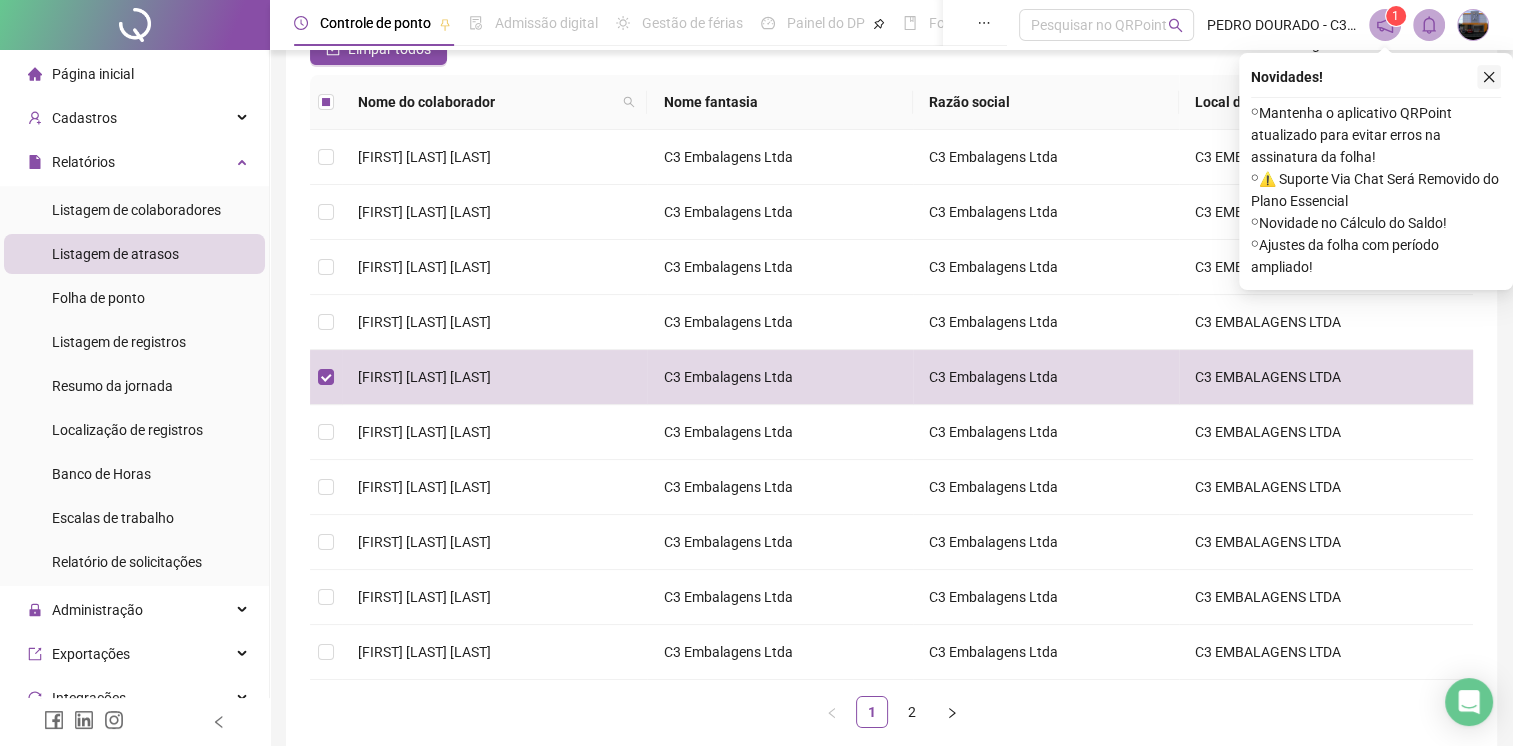 click 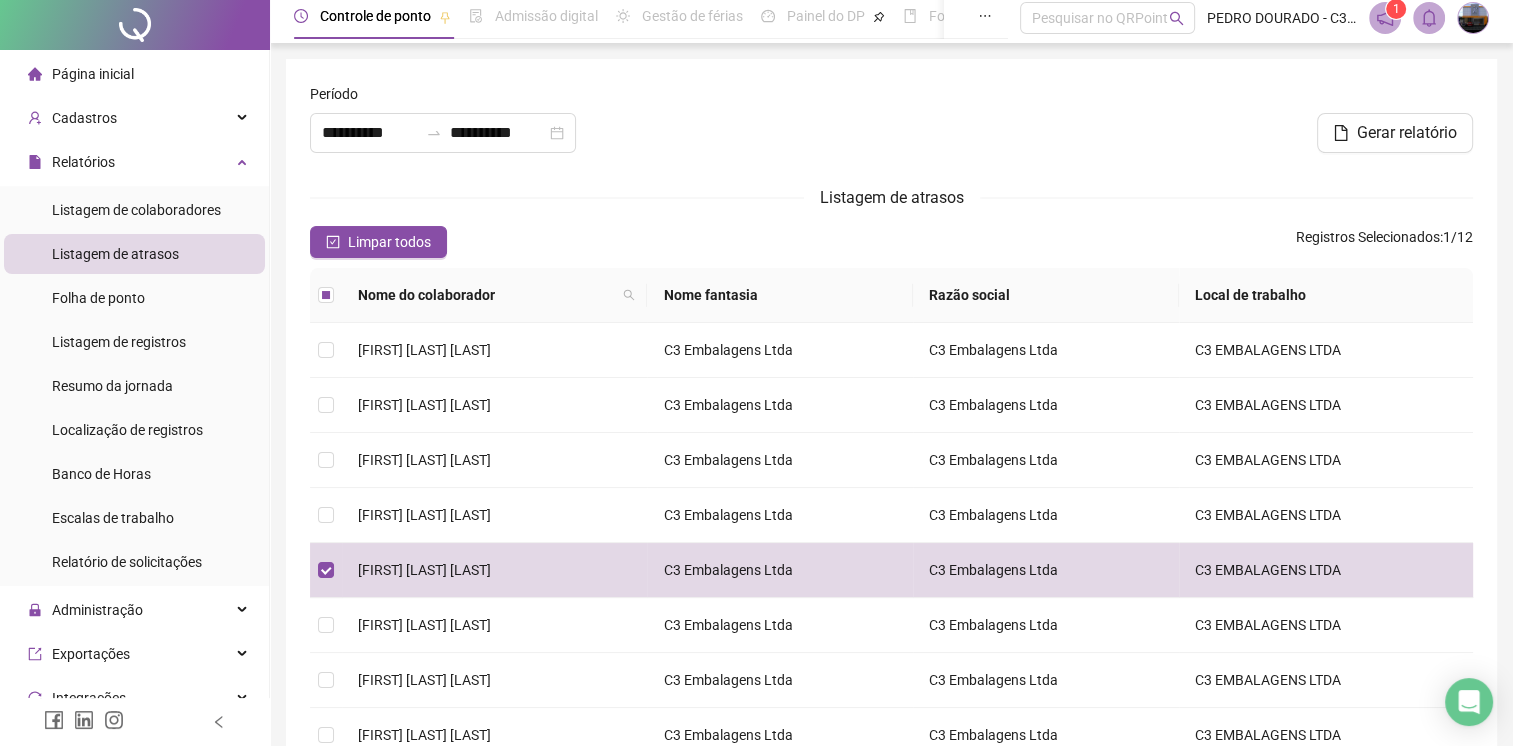 scroll, scrollTop: 0, scrollLeft: 0, axis: both 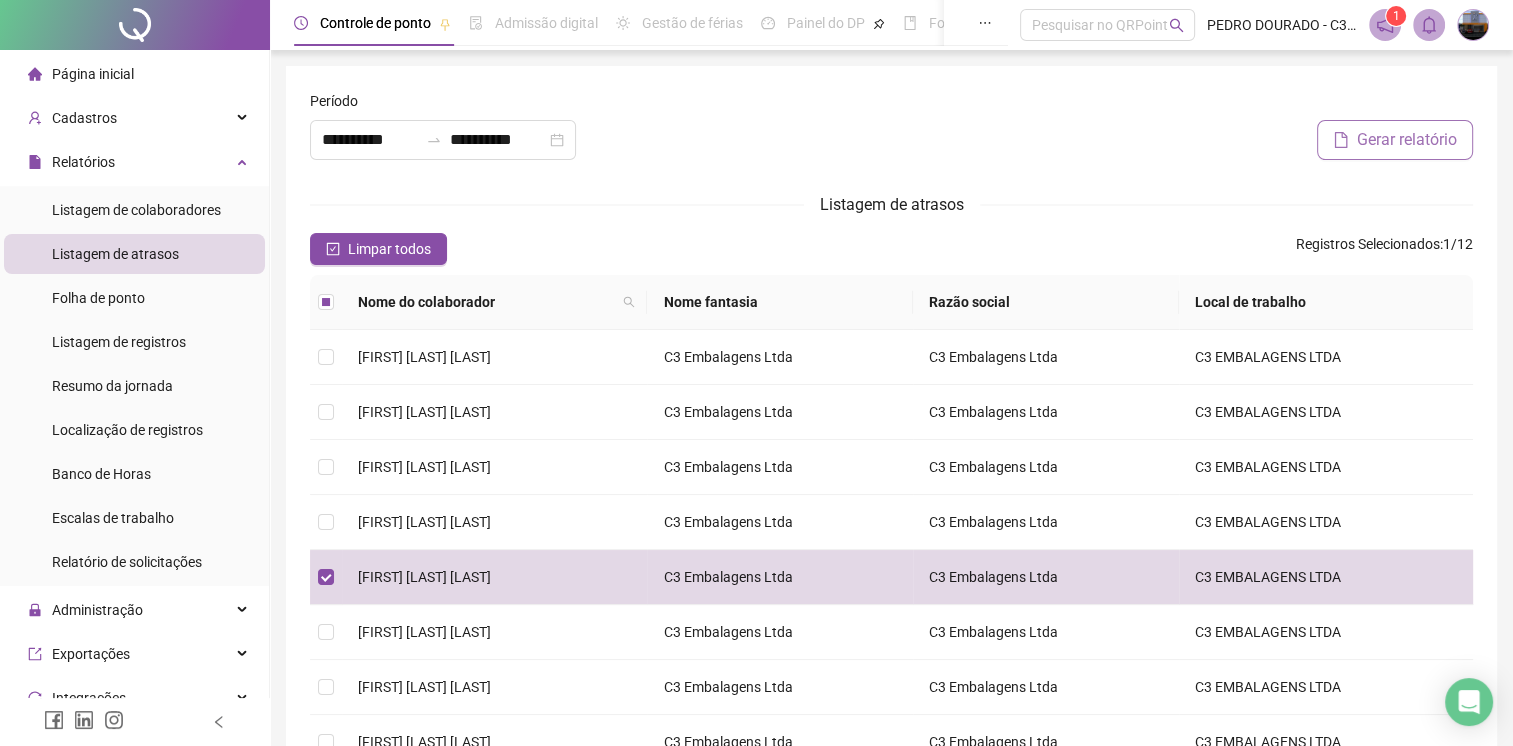 click on "Gerar relatório" at bounding box center (1407, 140) 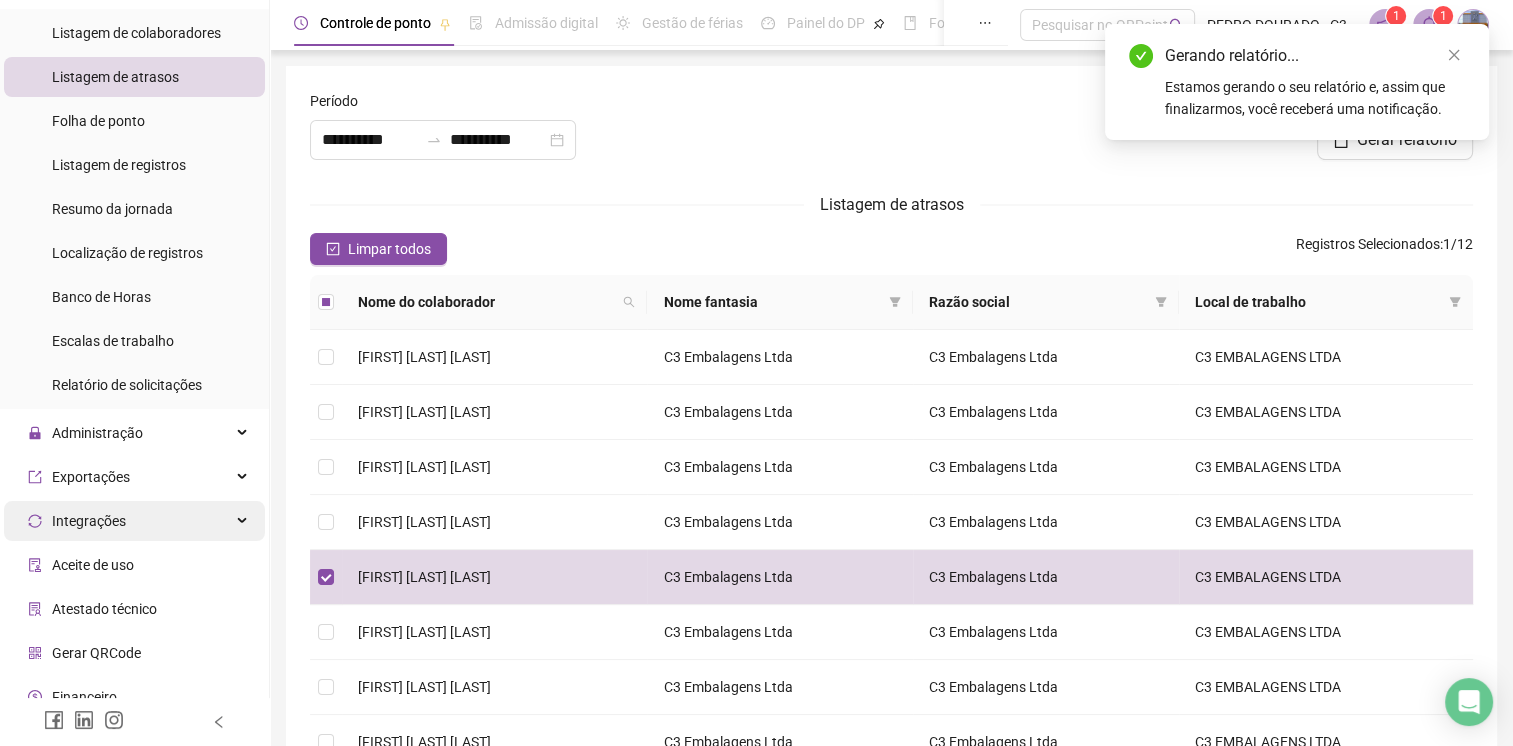 scroll, scrollTop: 200, scrollLeft: 0, axis: vertical 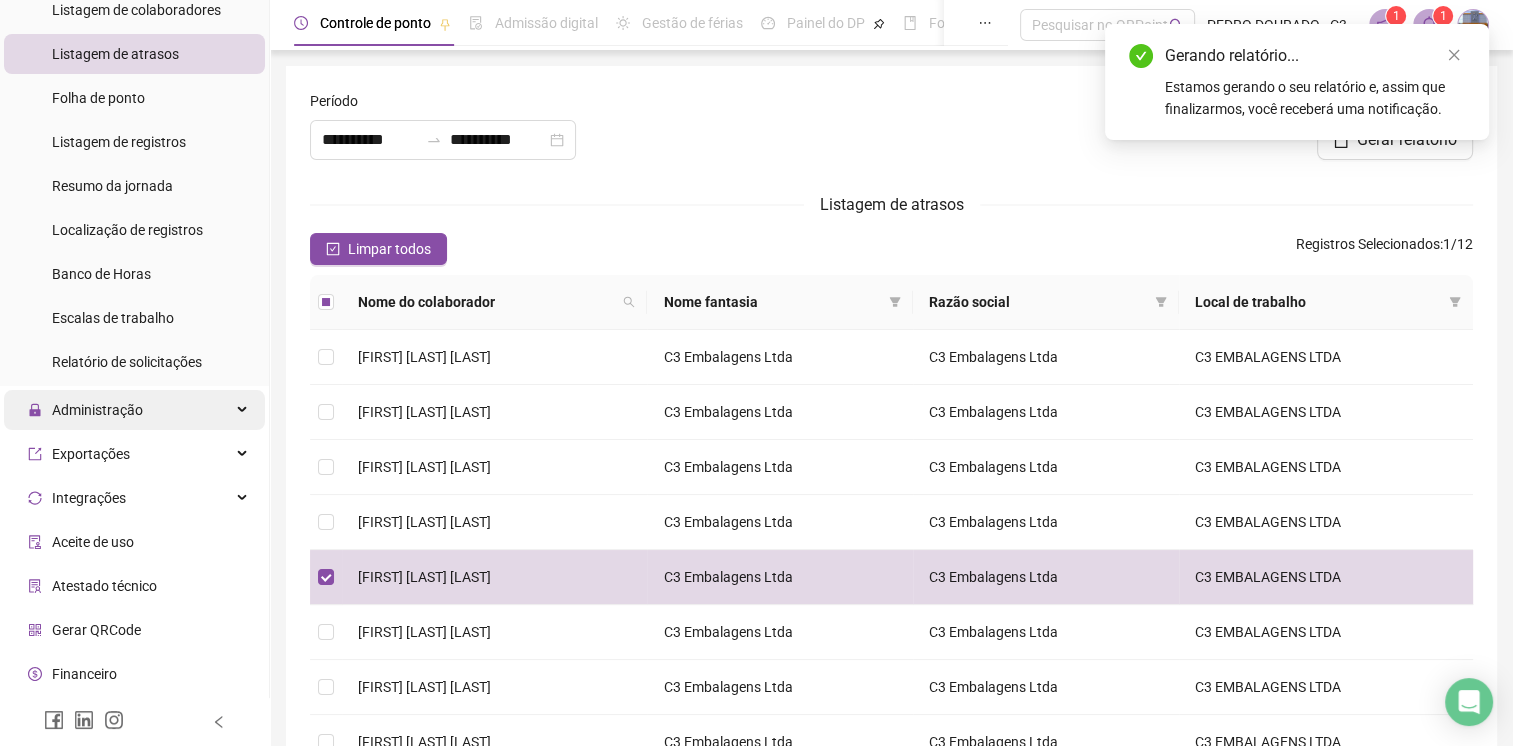 click on "Administração" at bounding box center (134, 410) 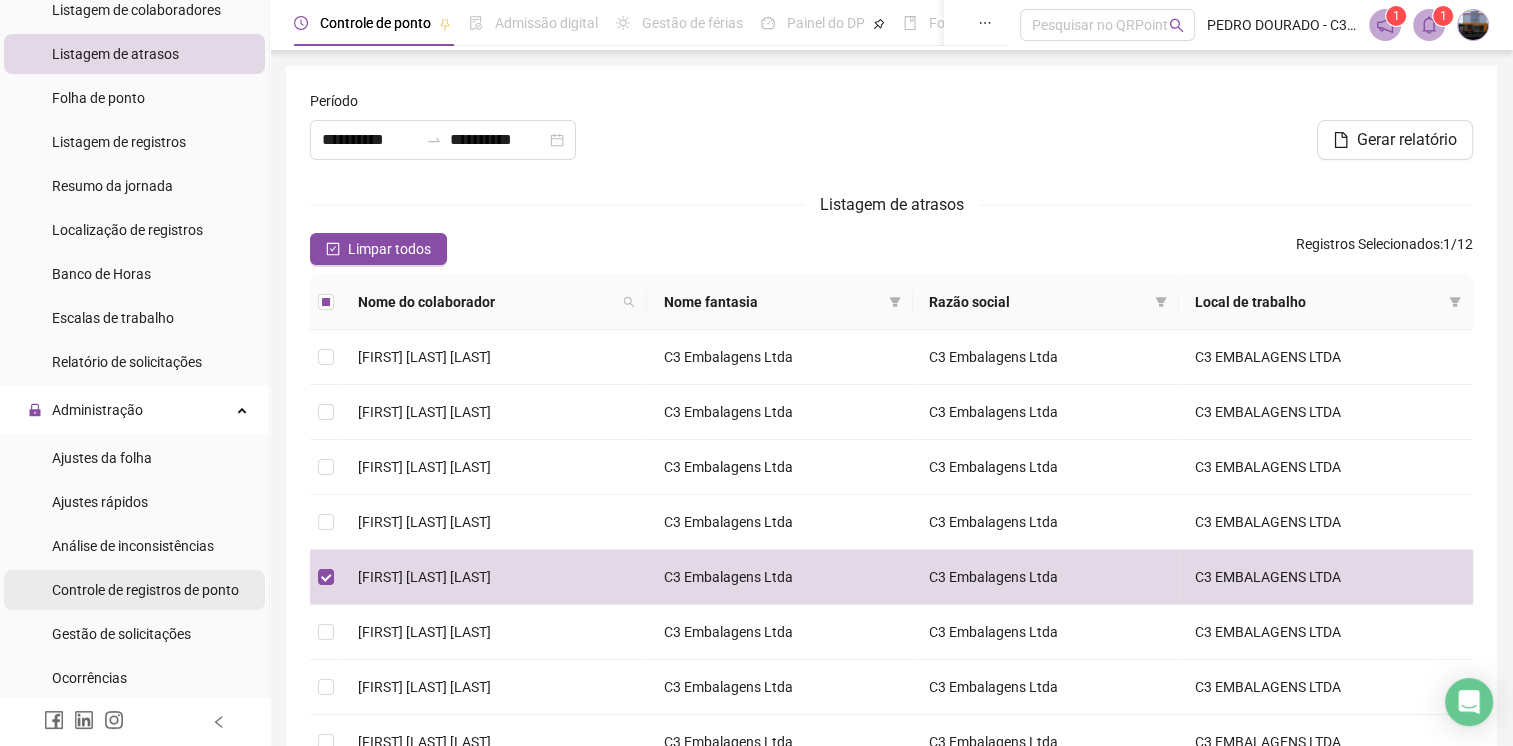scroll, scrollTop: 300, scrollLeft: 0, axis: vertical 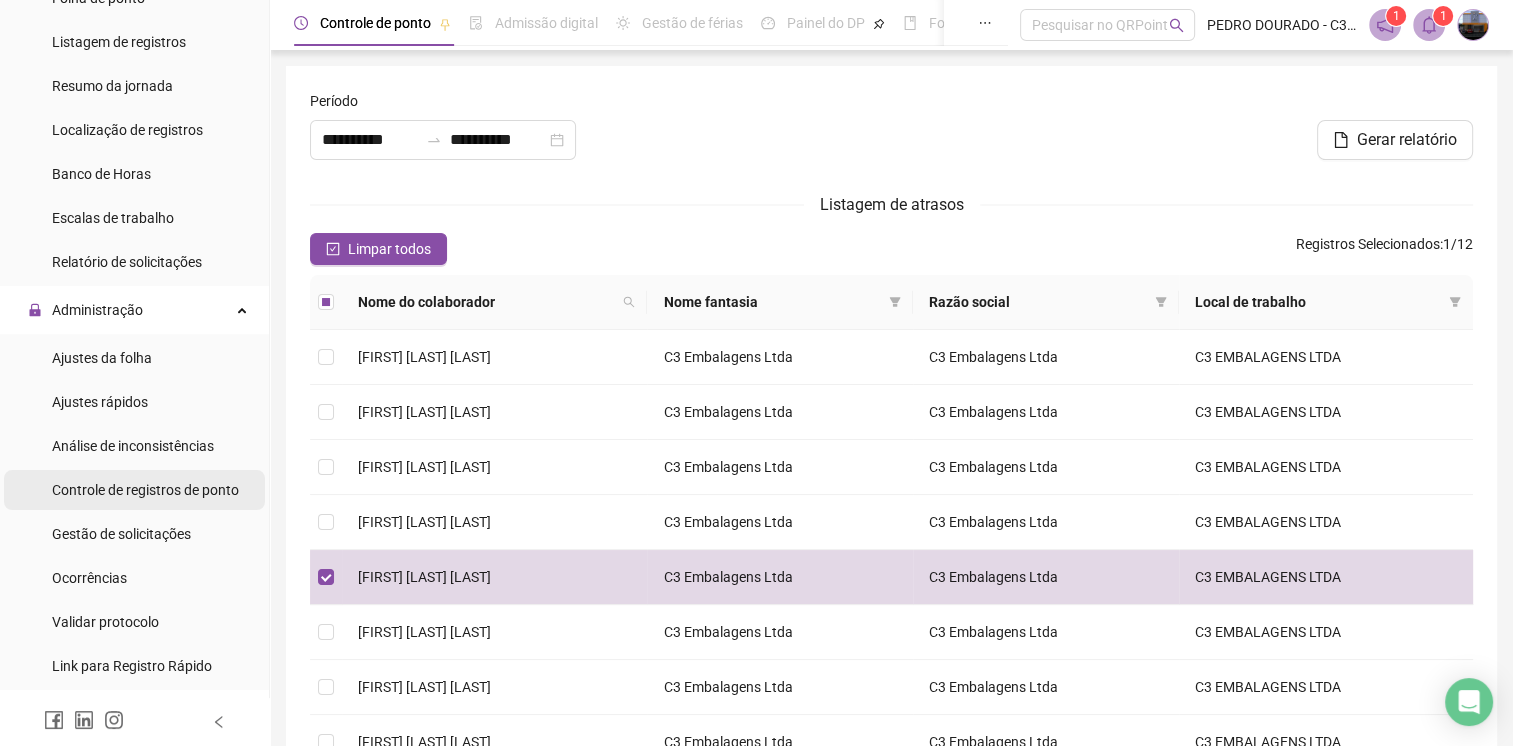 click on "Controle de registros de ponto" at bounding box center (145, 490) 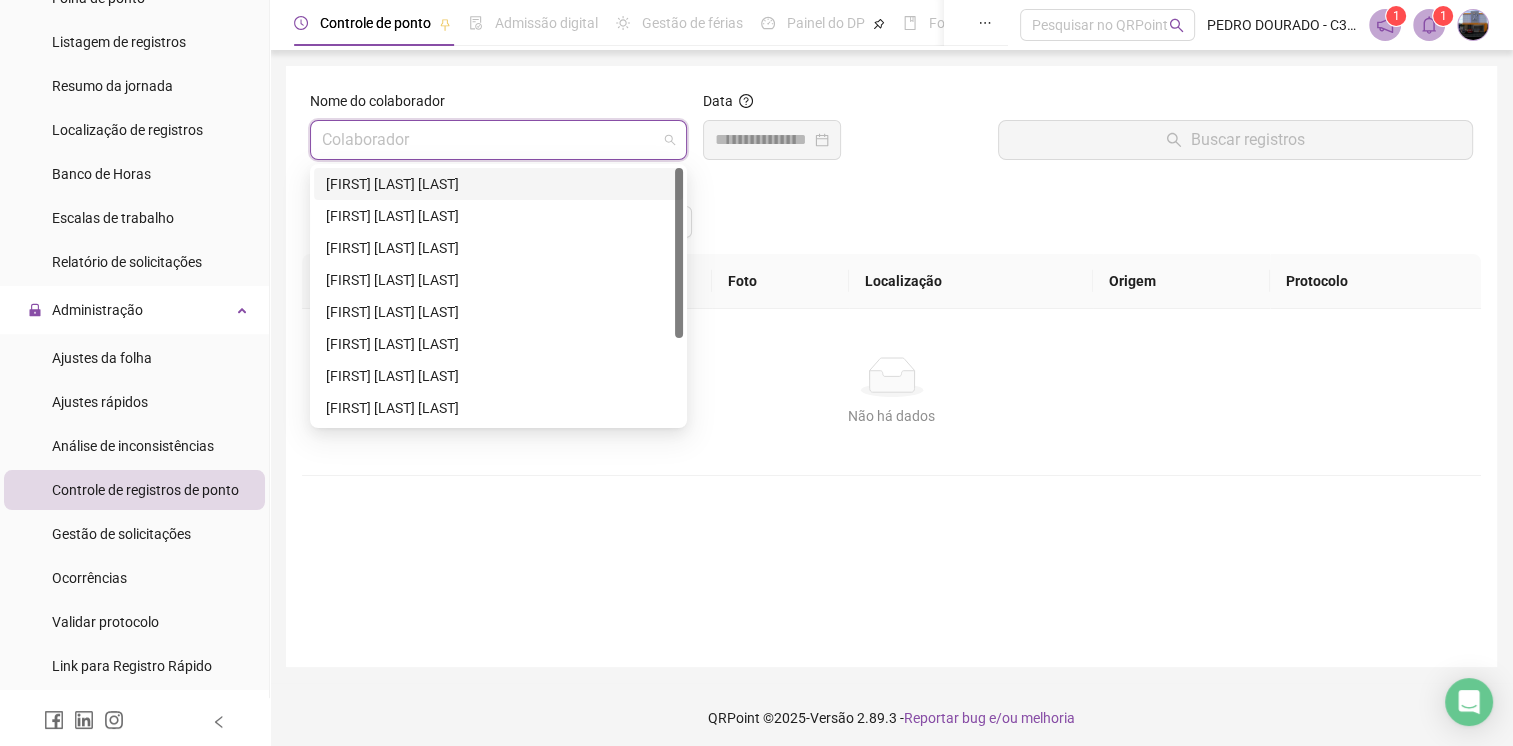 click at bounding box center [489, 140] 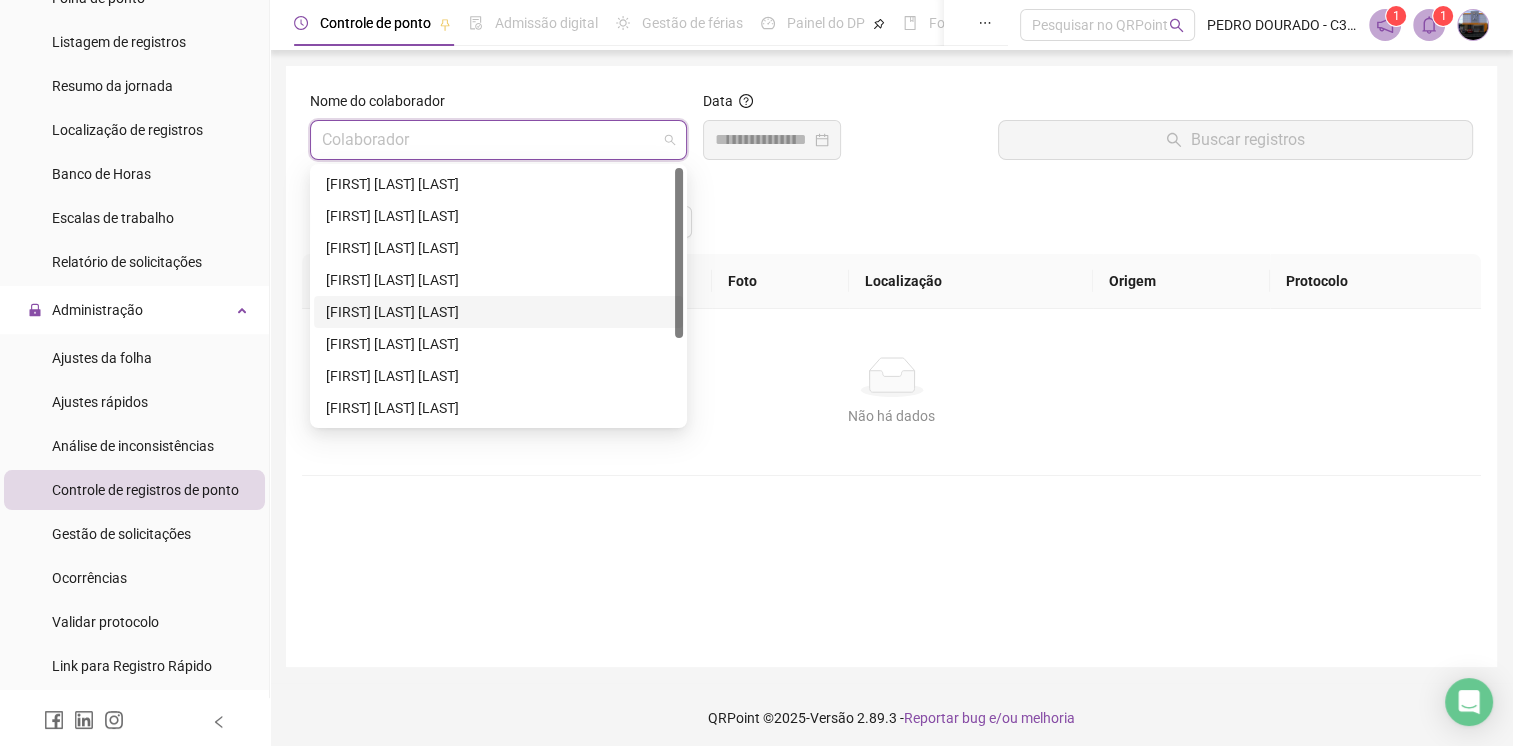 click on "[FIRST] [LAST] [LAST]" at bounding box center [498, 312] 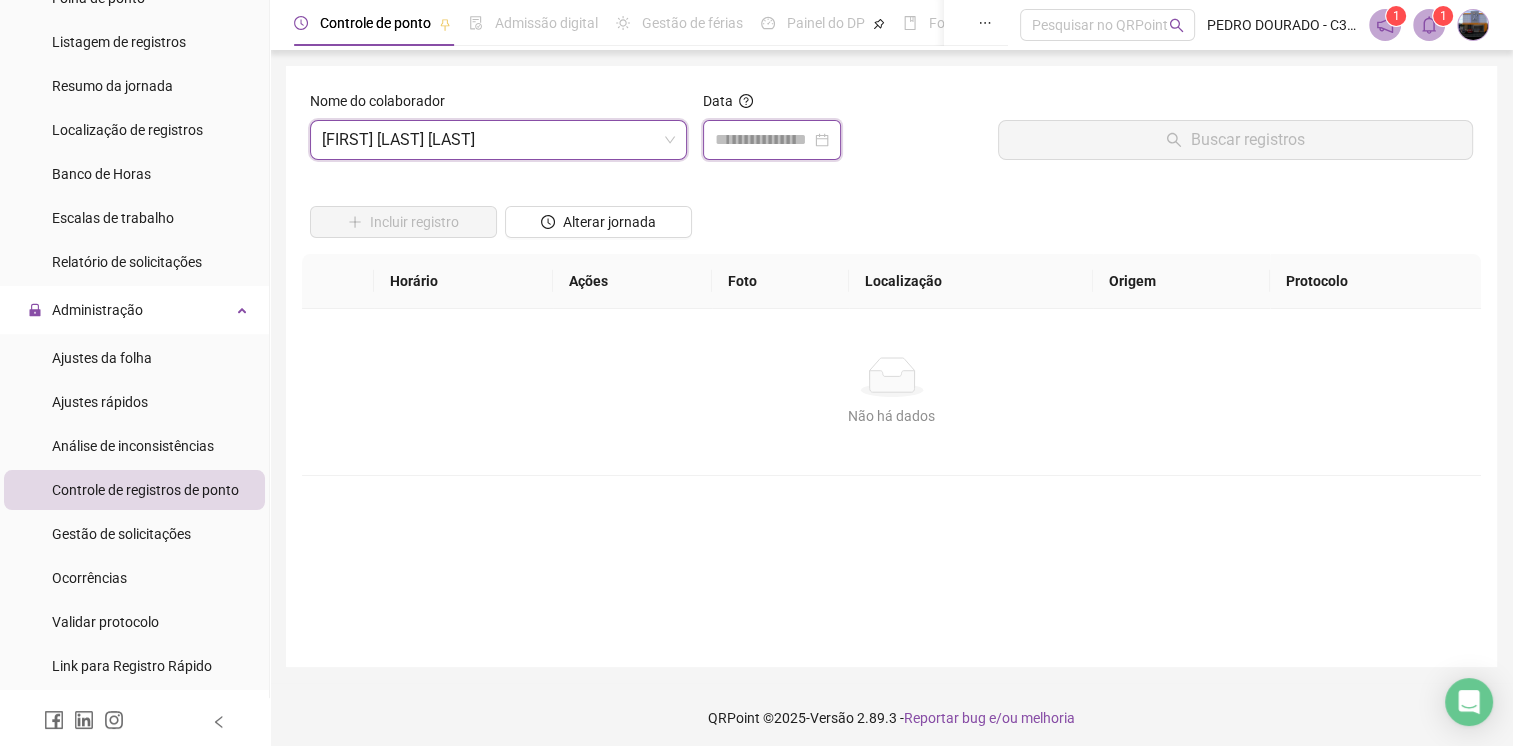 click at bounding box center [763, 140] 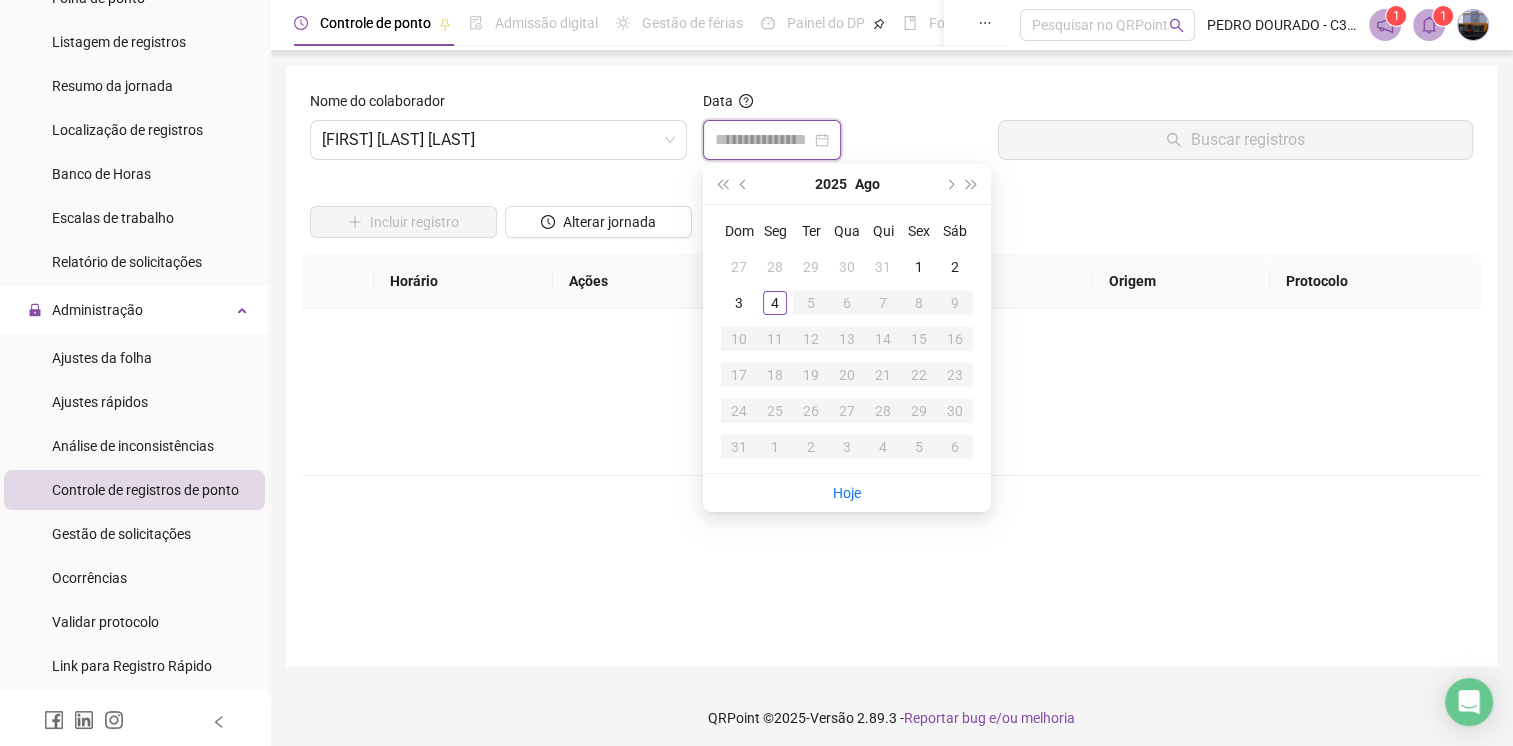 click at bounding box center (772, 140) 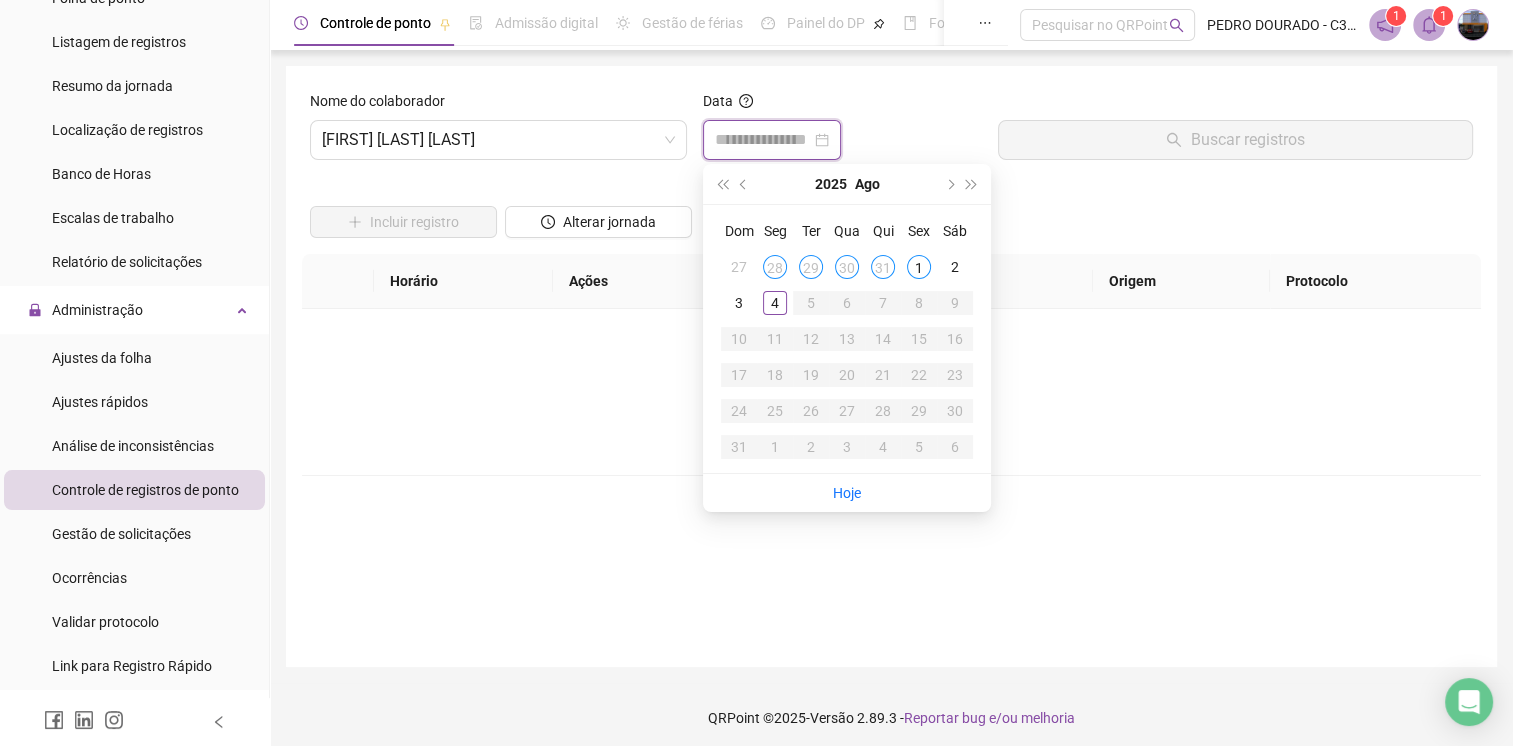 click at bounding box center (772, 140) 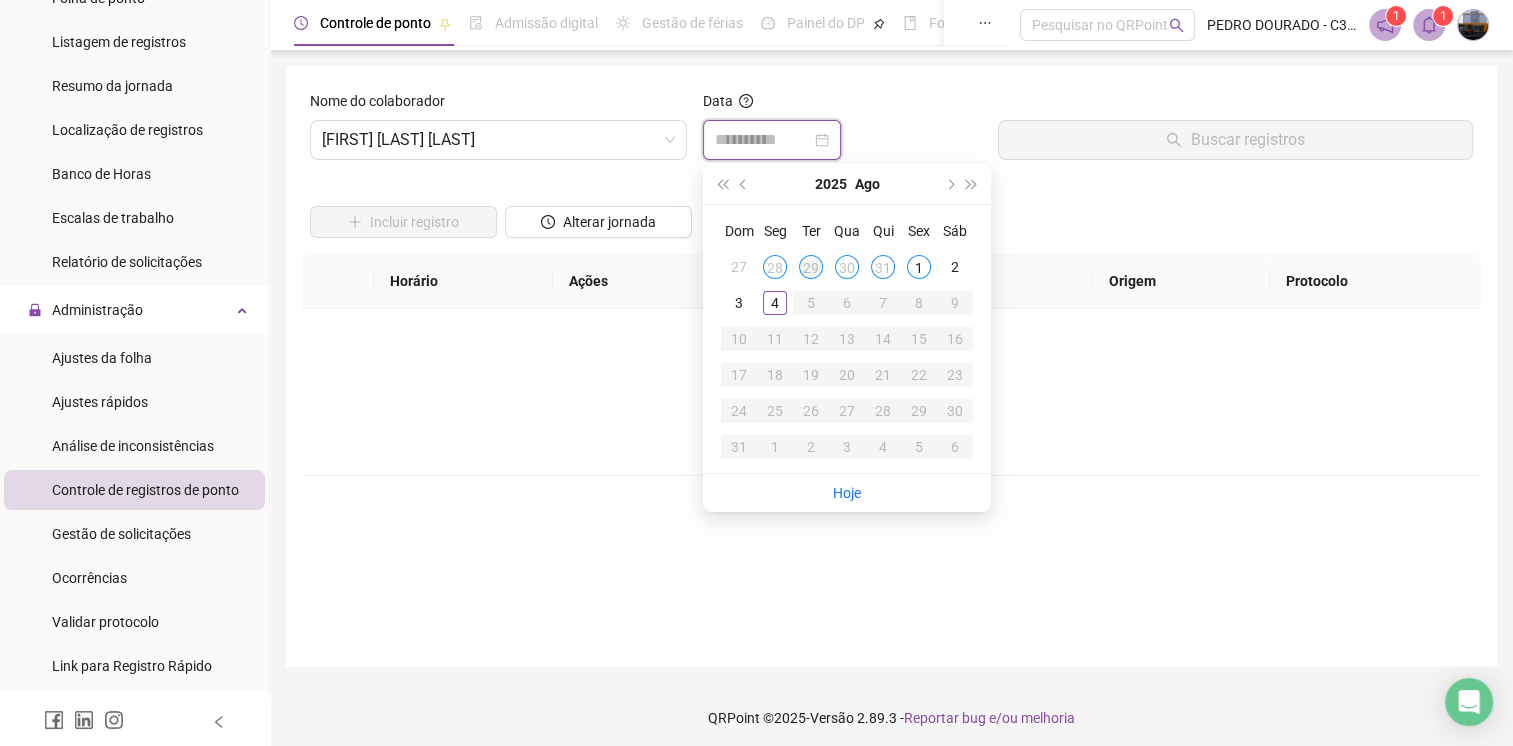 type on "**********" 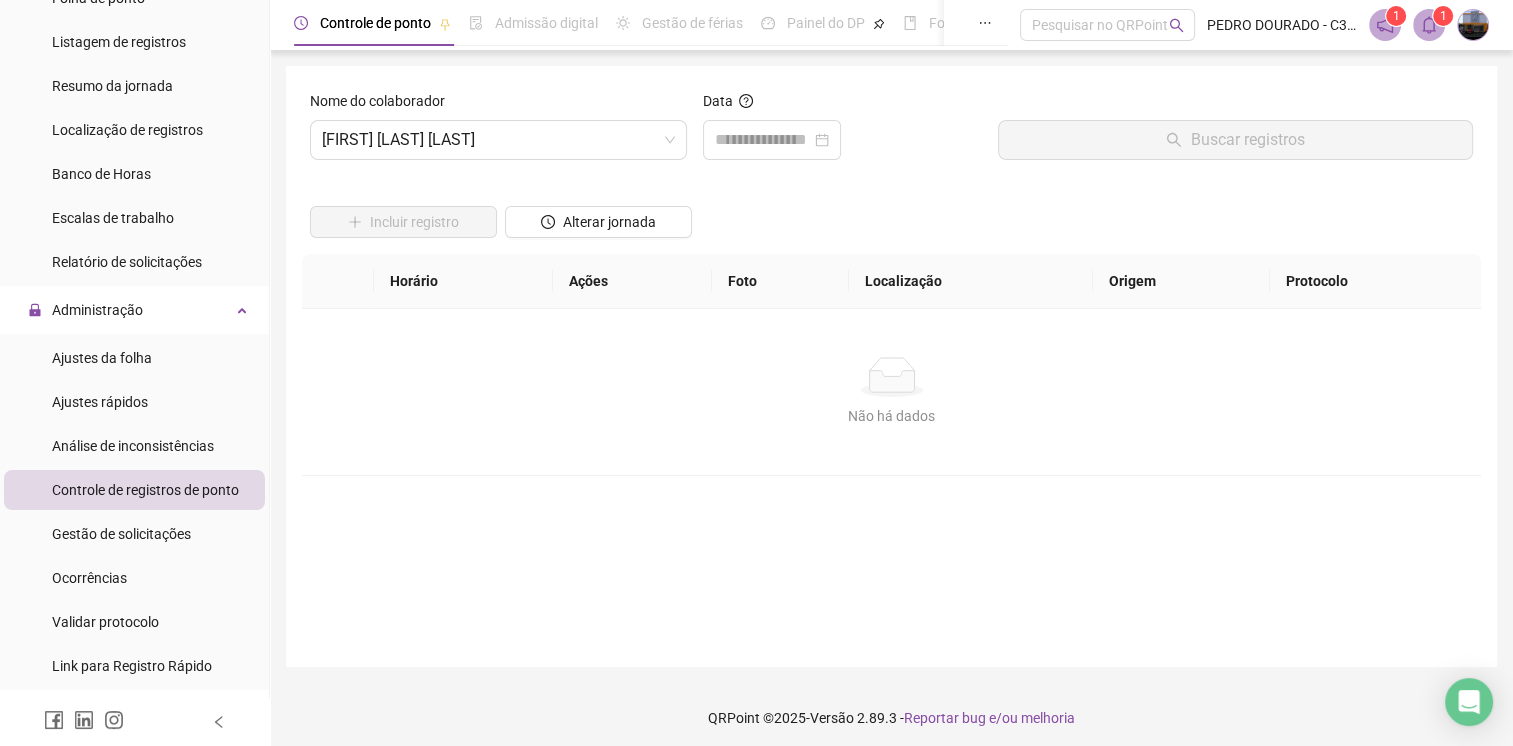 click on "Não há dados" at bounding box center [891, 377] 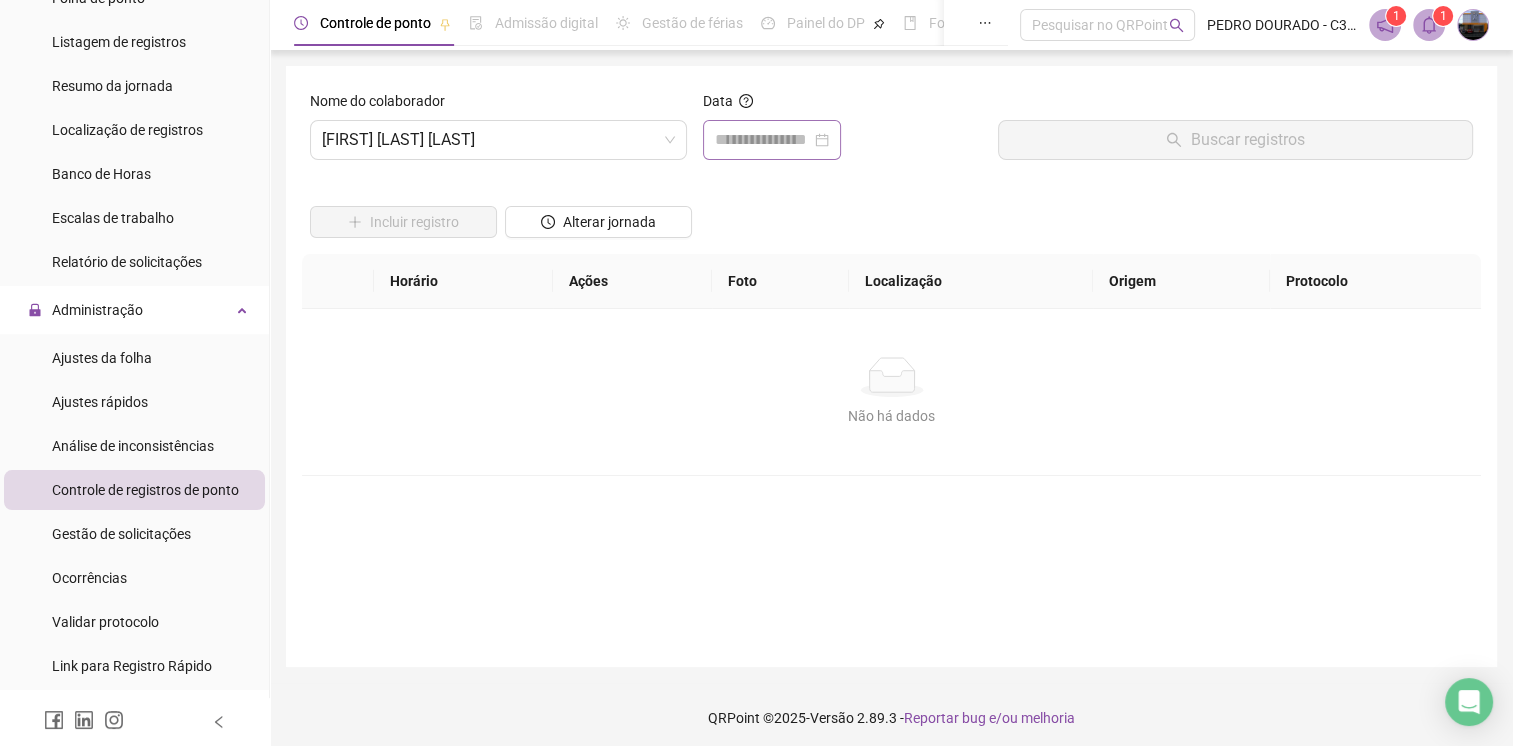click at bounding box center [772, 140] 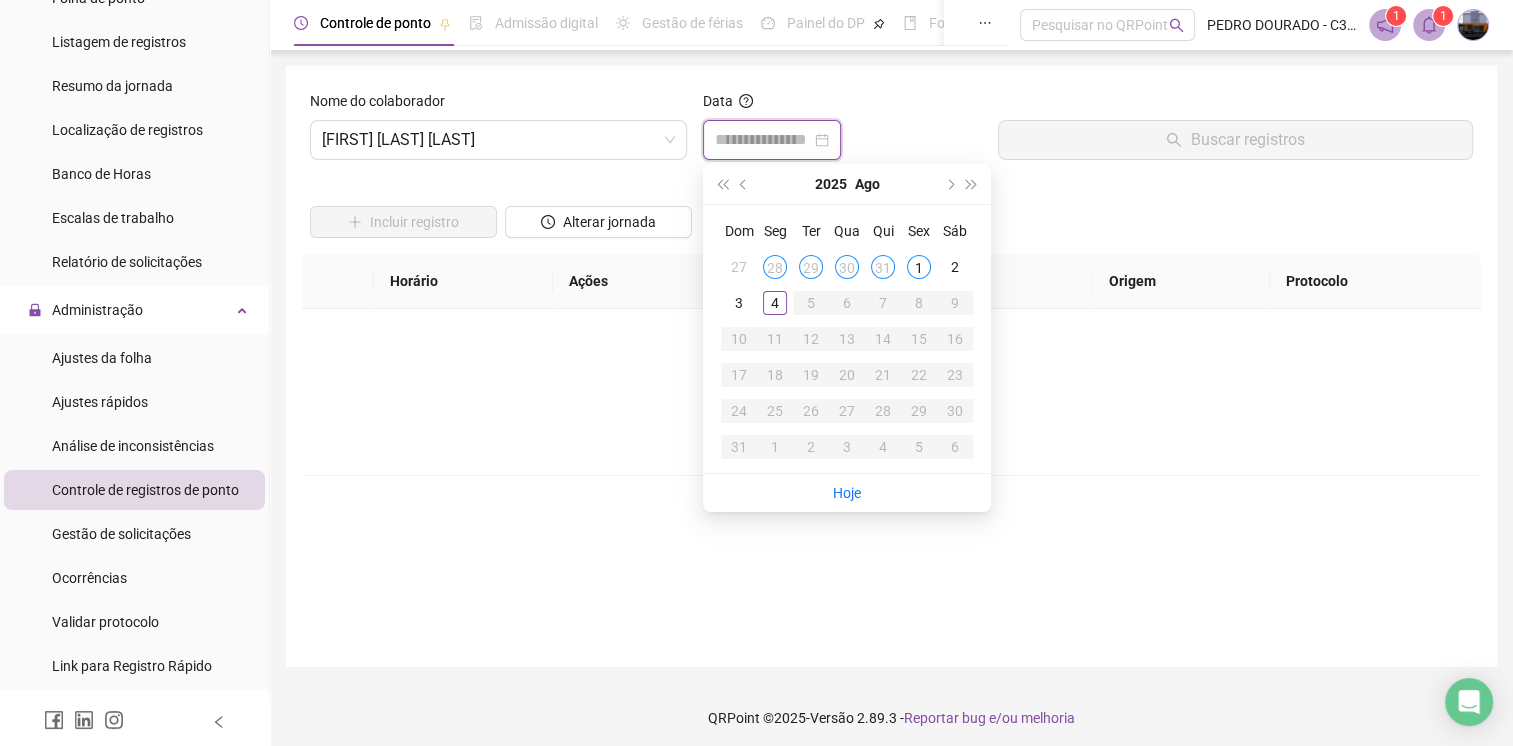 click at bounding box center [772, 140] 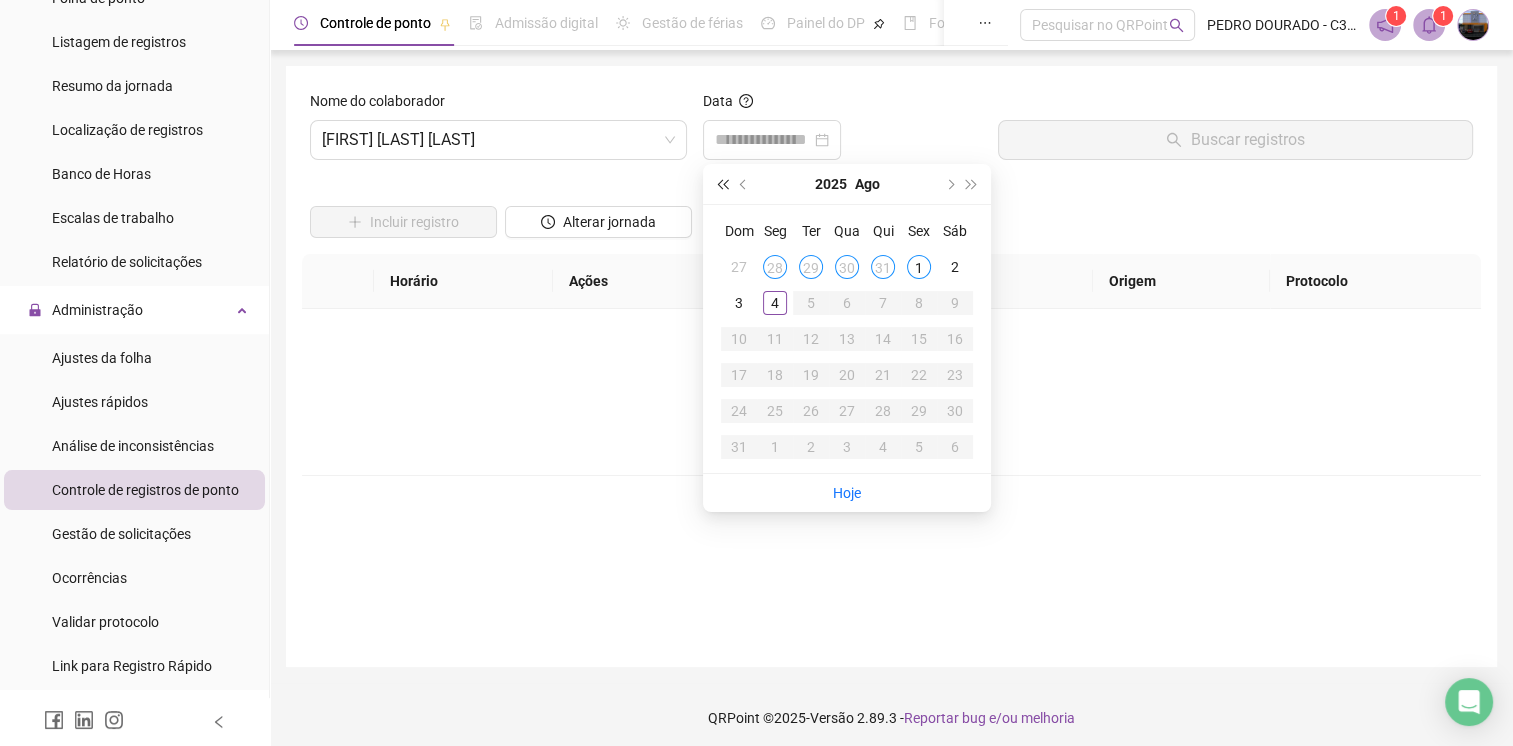 click at bounding box center (722, 184) 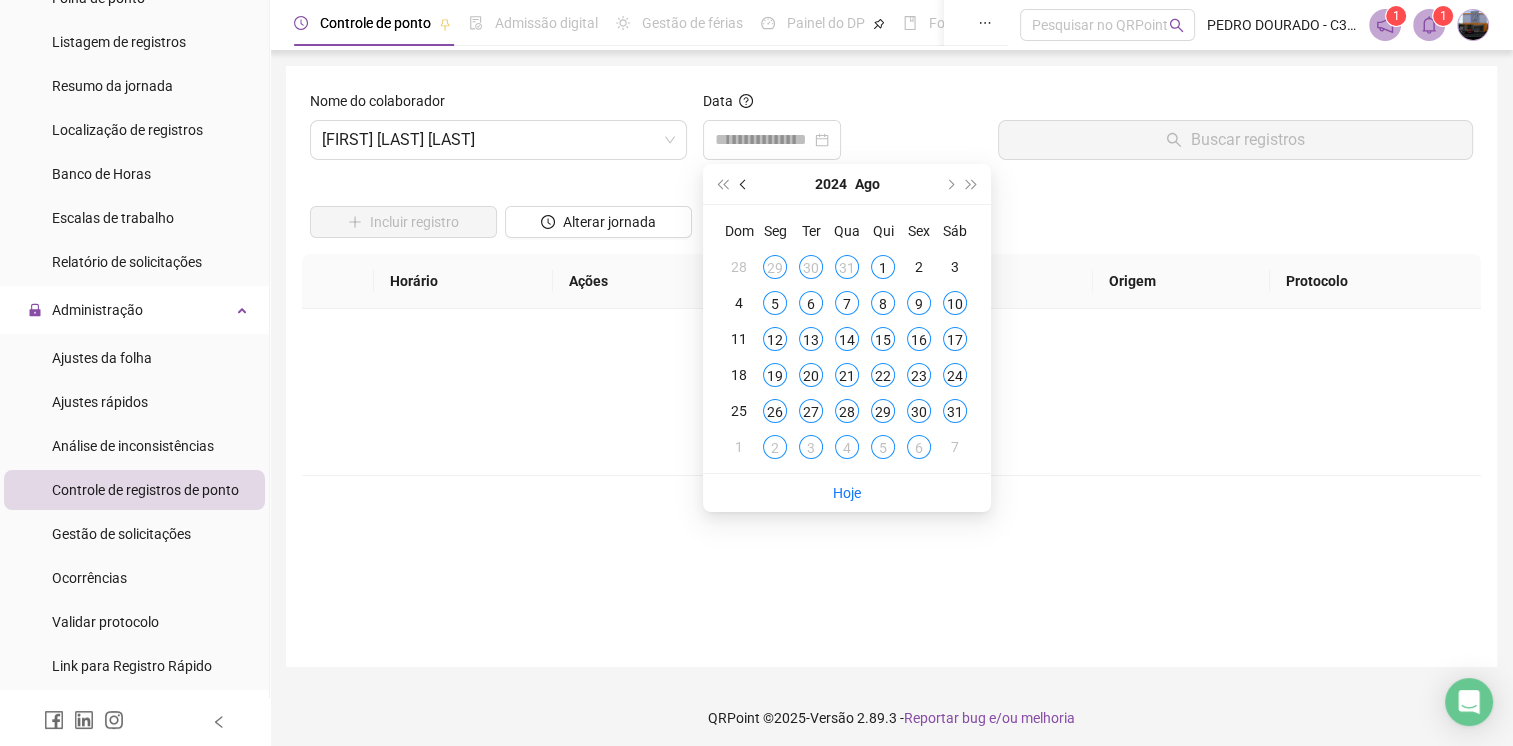 click at bounding box center (744, 184) 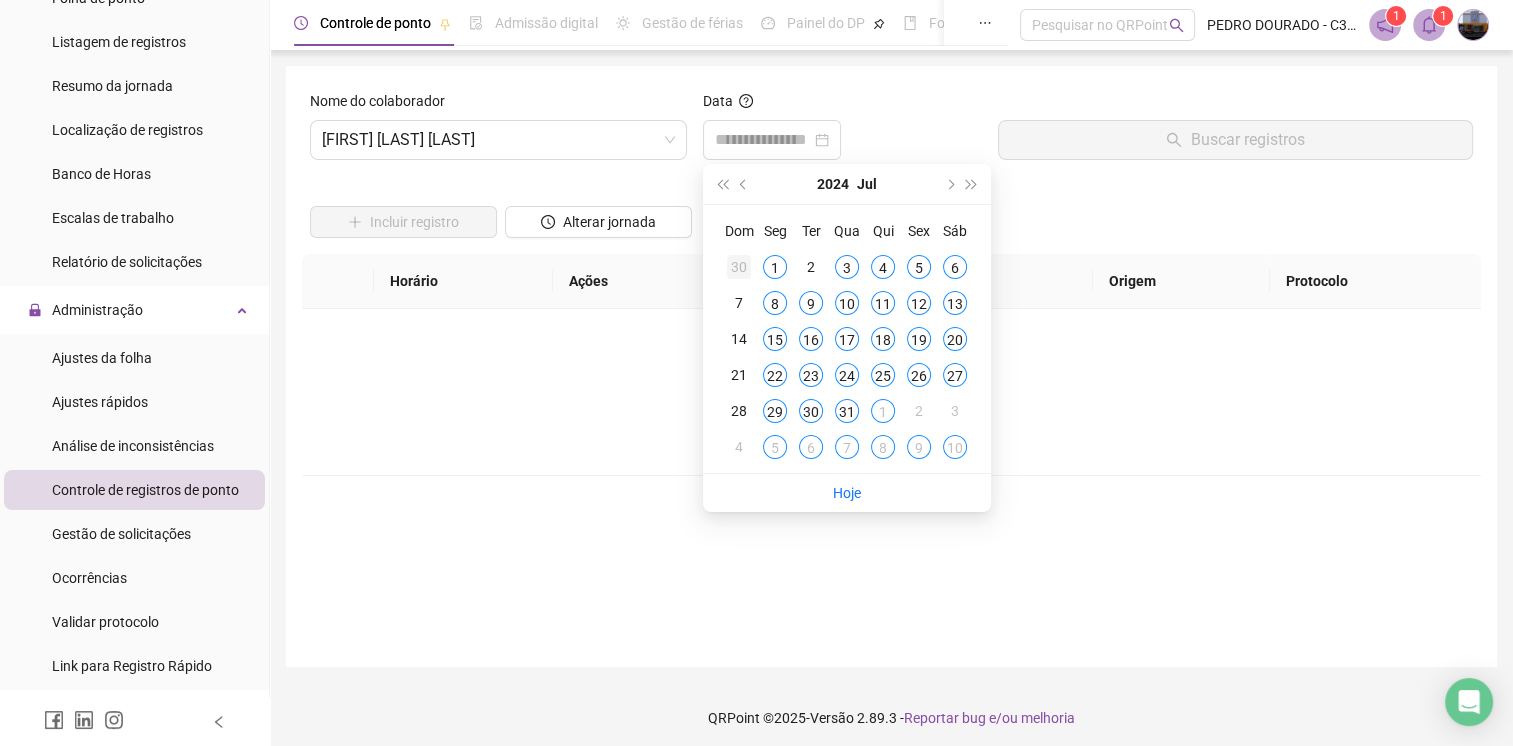 type on "**********" 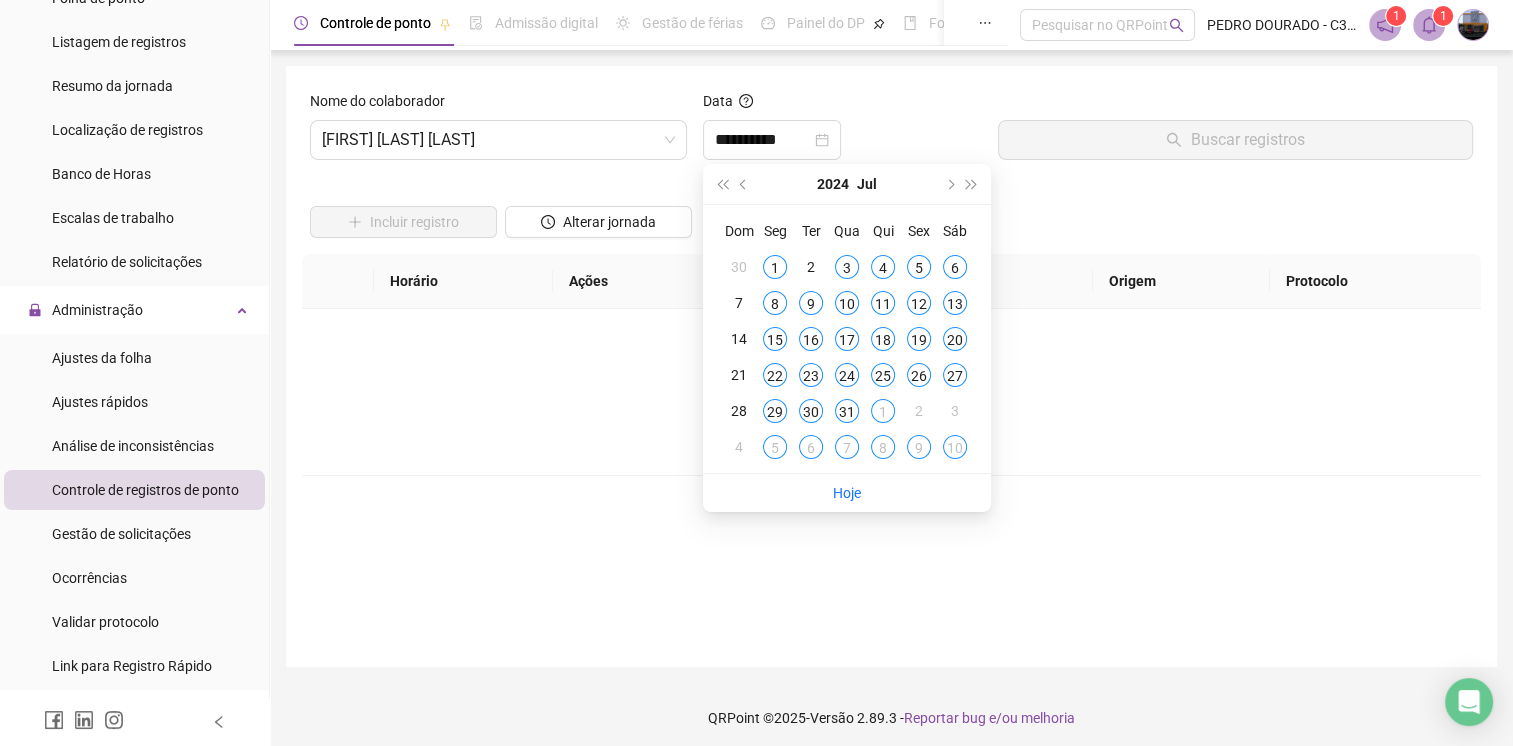 type 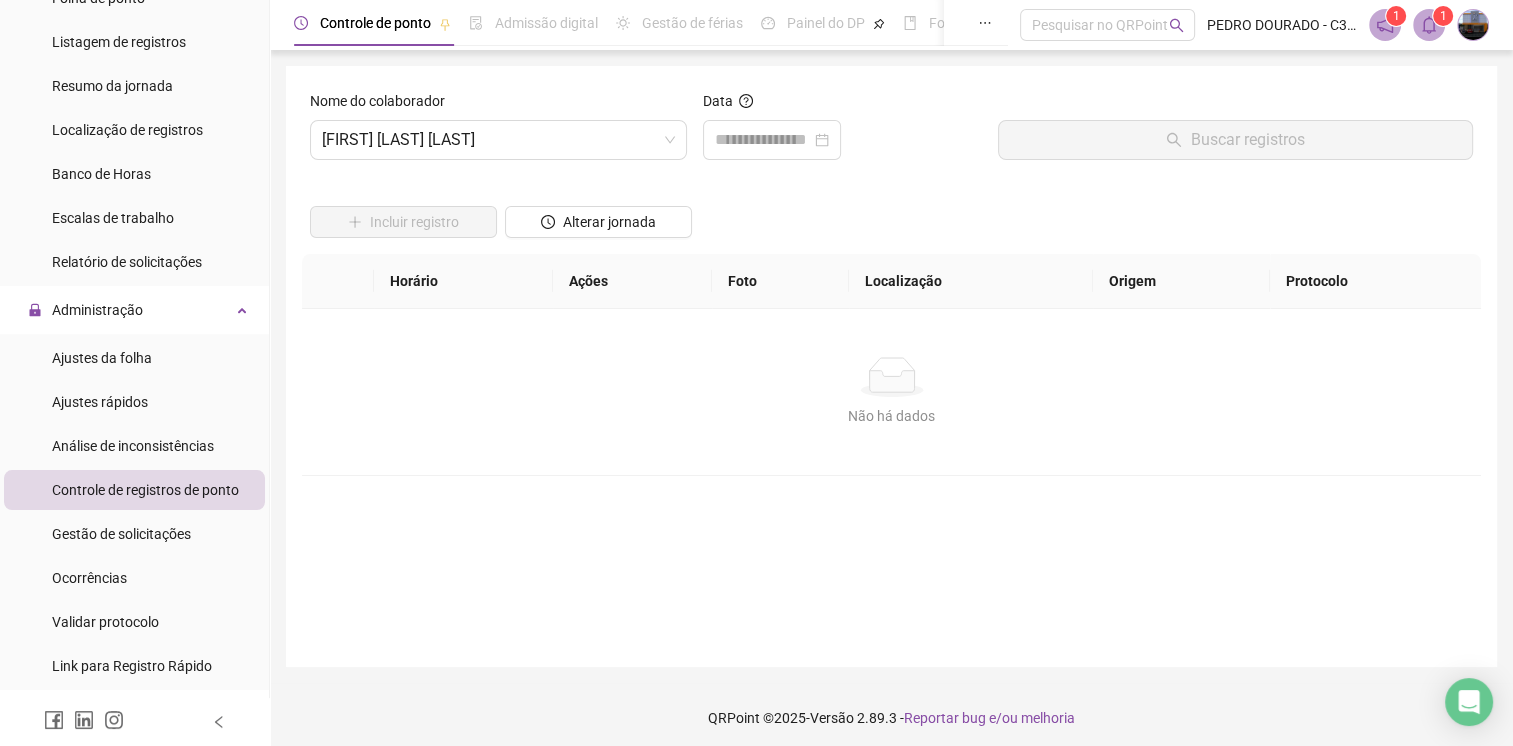 click on "Não há dados" at bounding box center (891, 377) 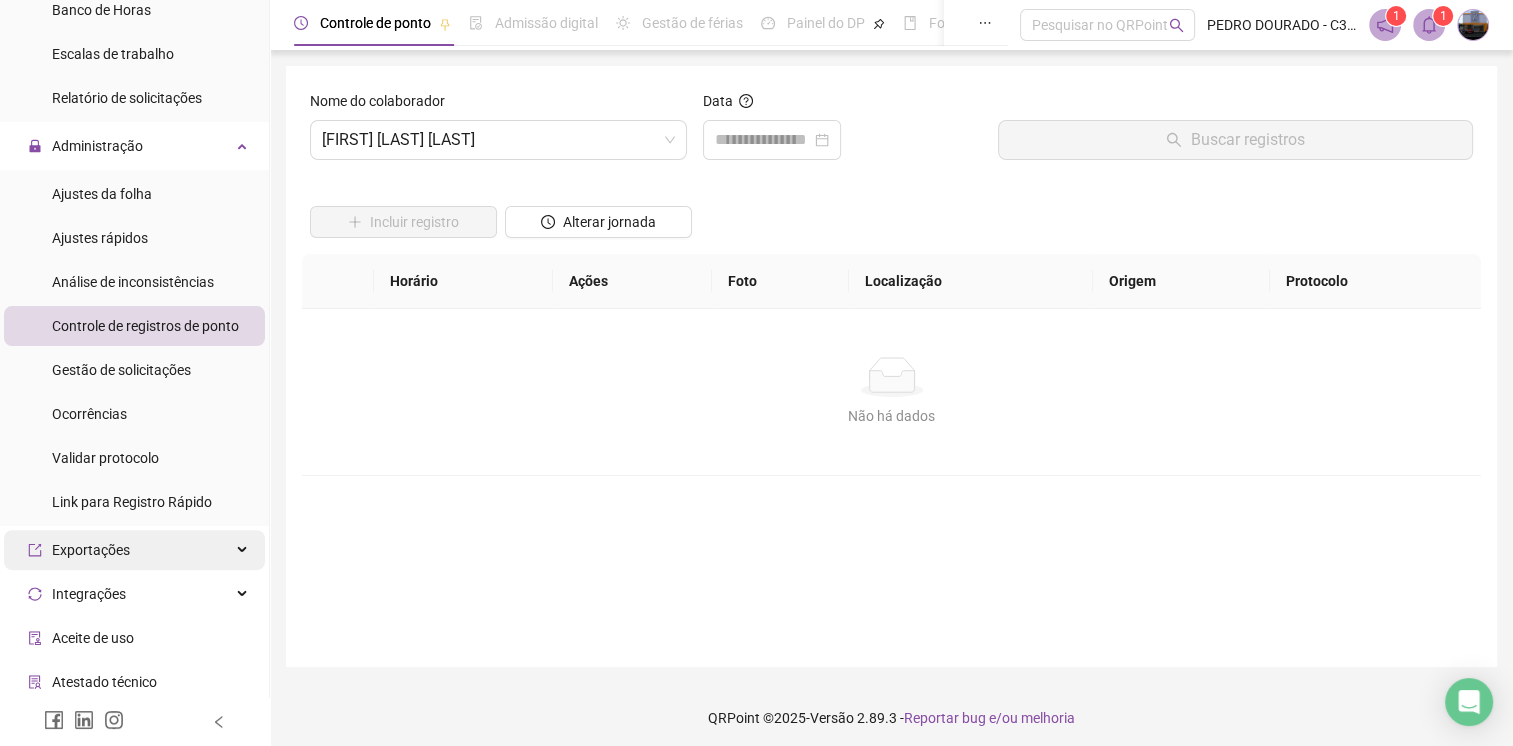 scroll, scrollTop: 500, scrollLeft: 0, axis: vertical 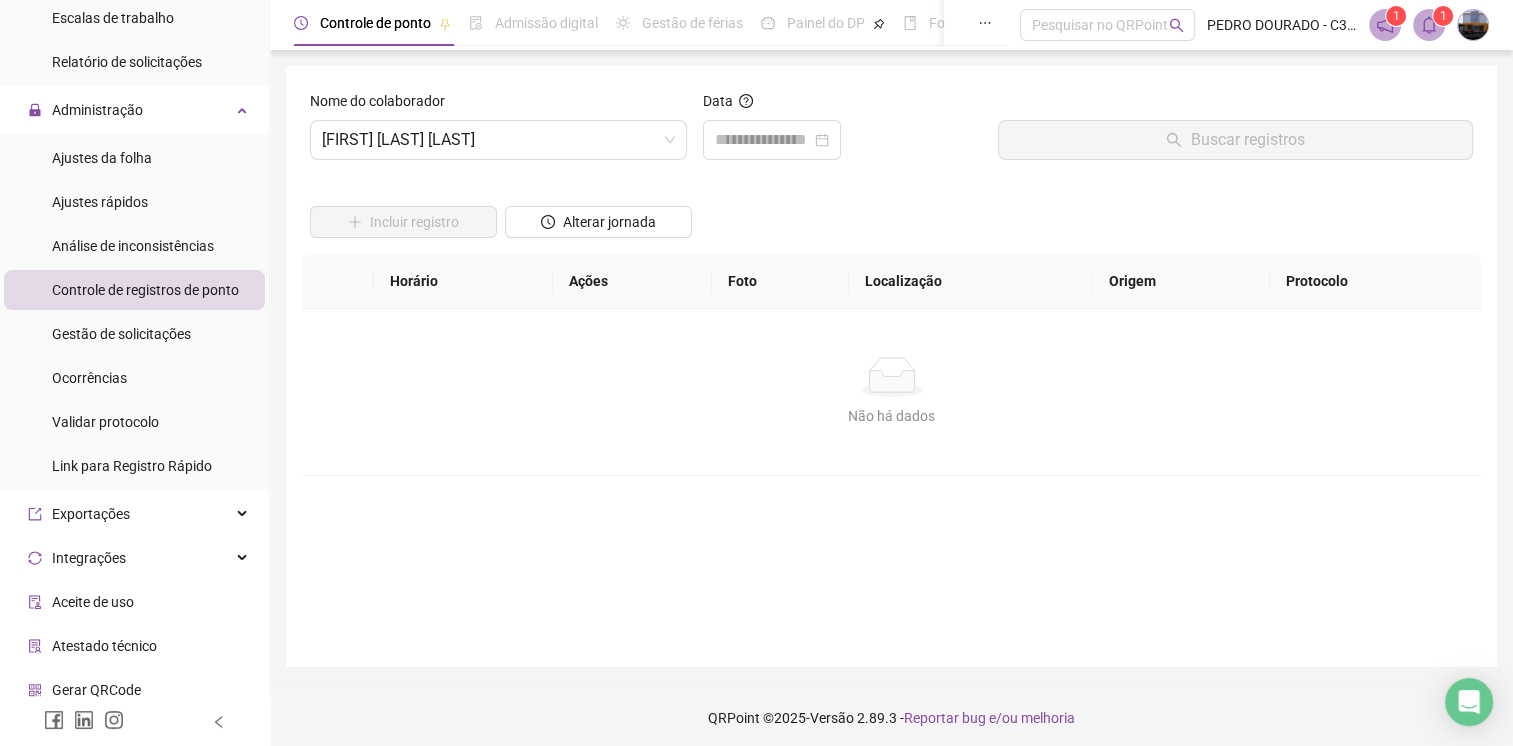 click at bounding box center (1429, 25) 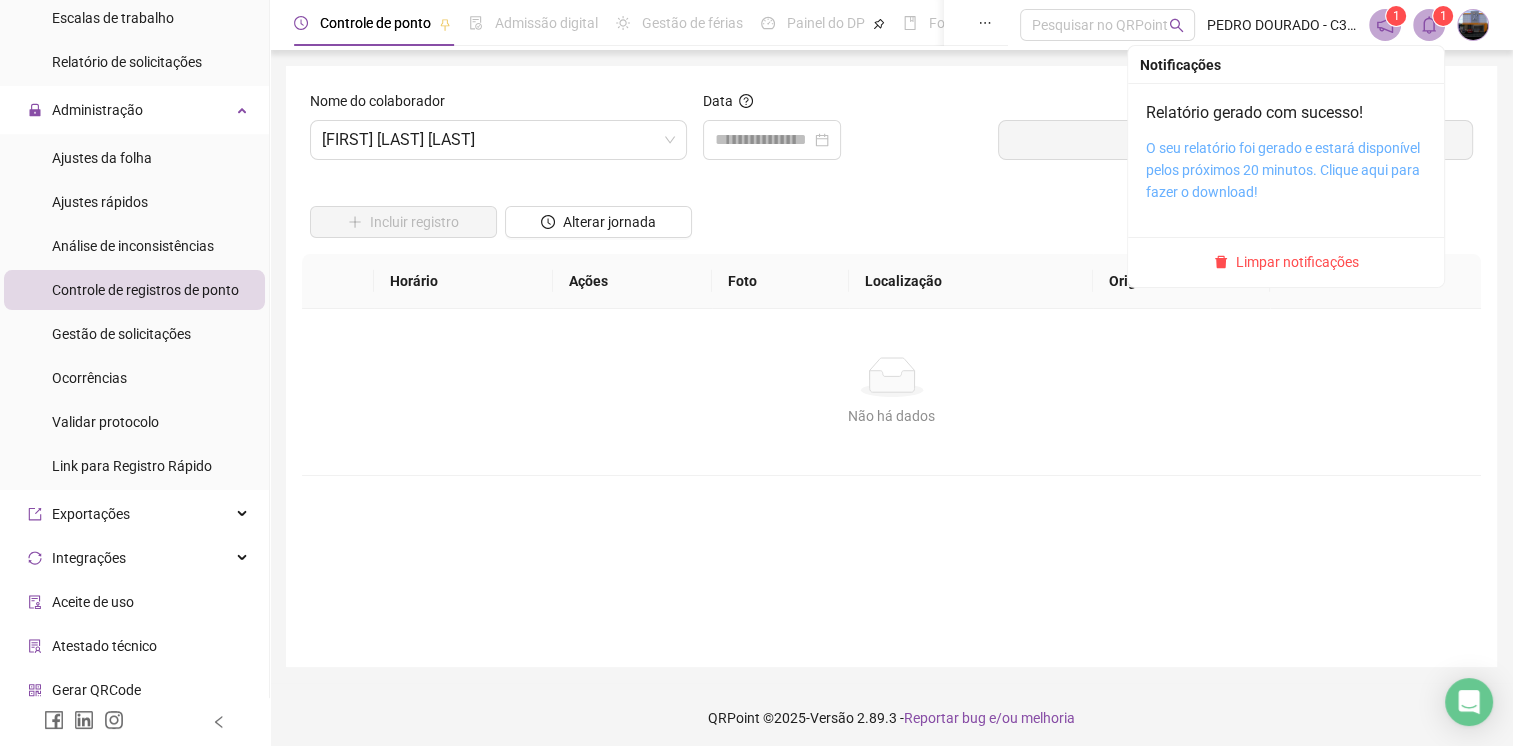 click on "O seu relatório foi gerado e estará disponível pelos próximos 20 minutos.
Clique aqui para fazer o download!" at bounding box center [1283, 170] 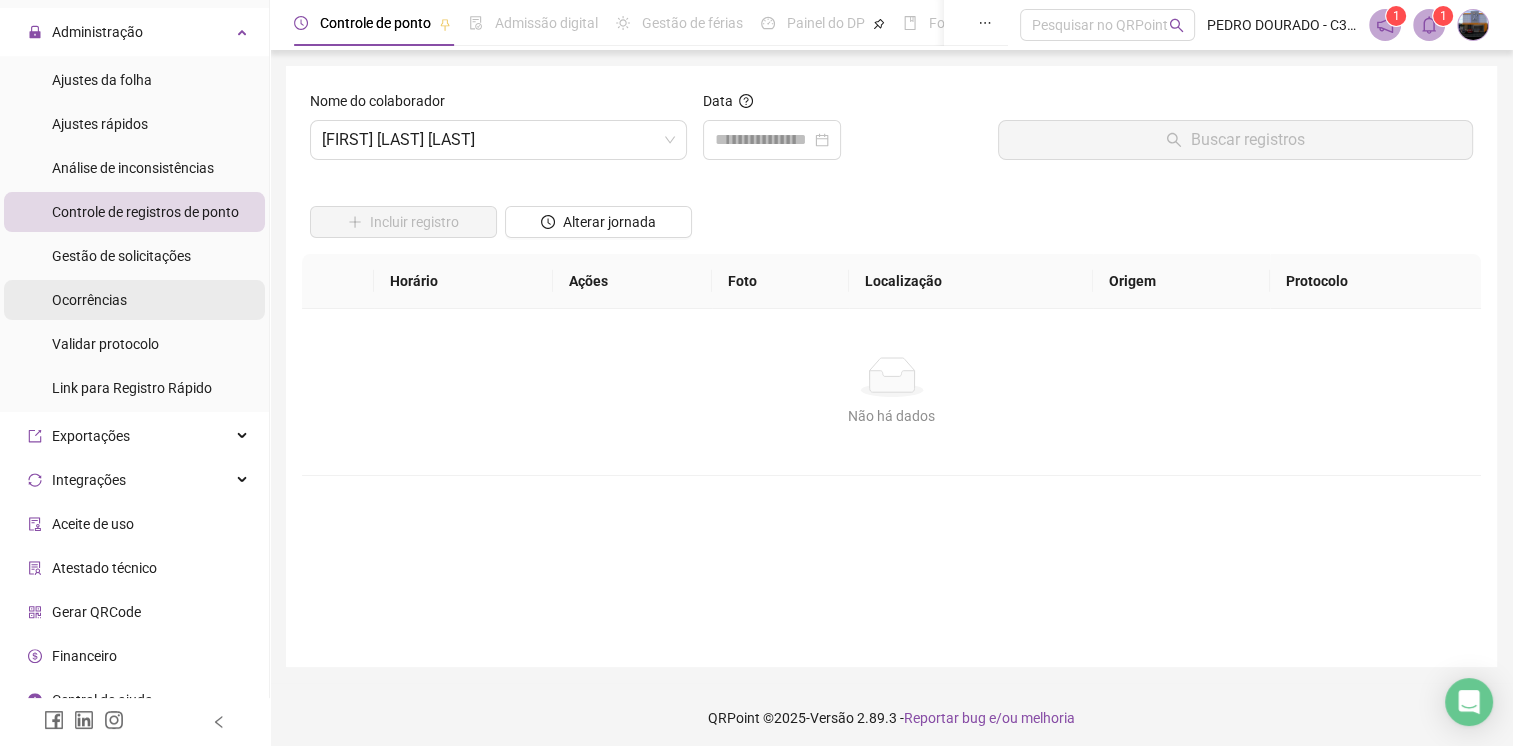 scroll, scrollTop: 600, scrollLeft: 0, axis: vertical 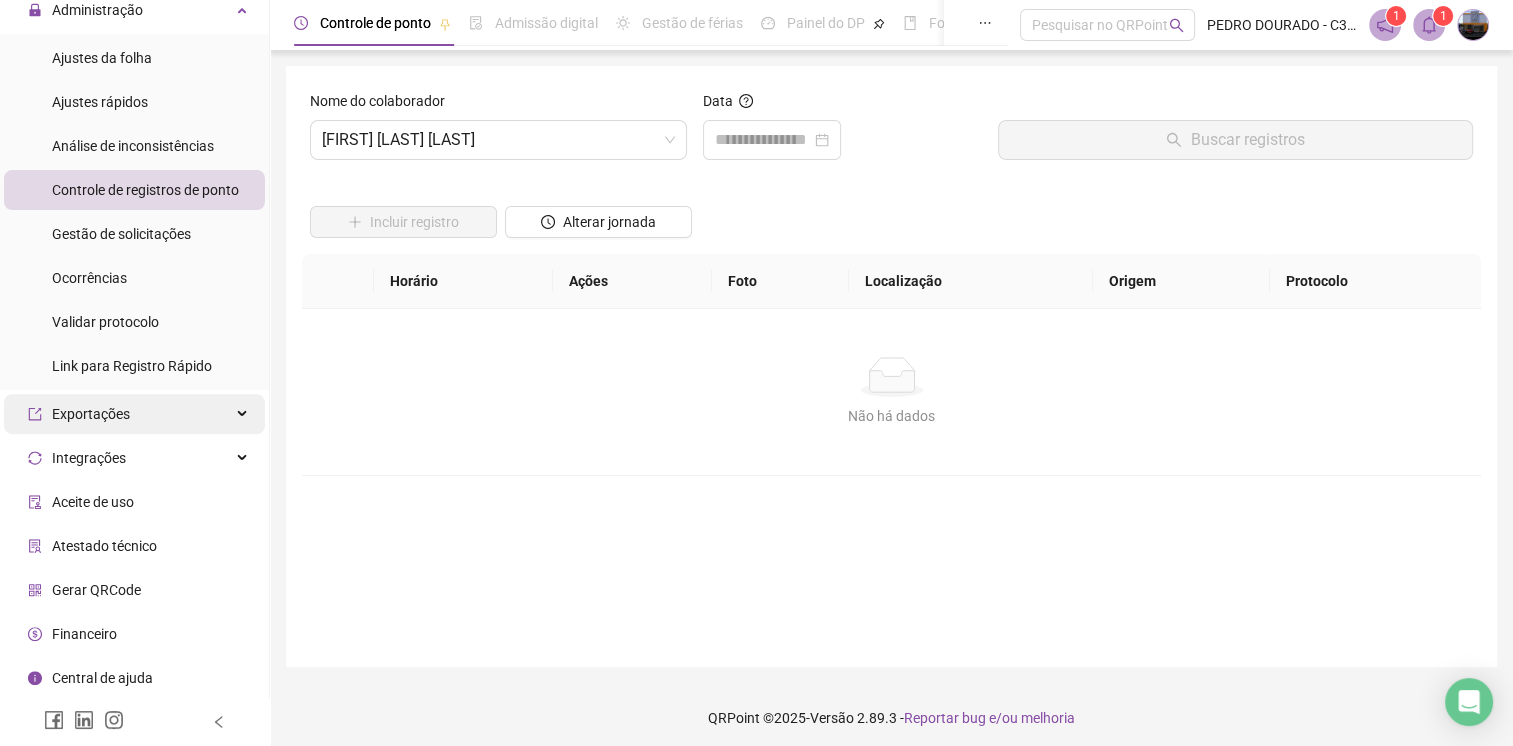 click on "Exportações" at bounding box center (79, 414) 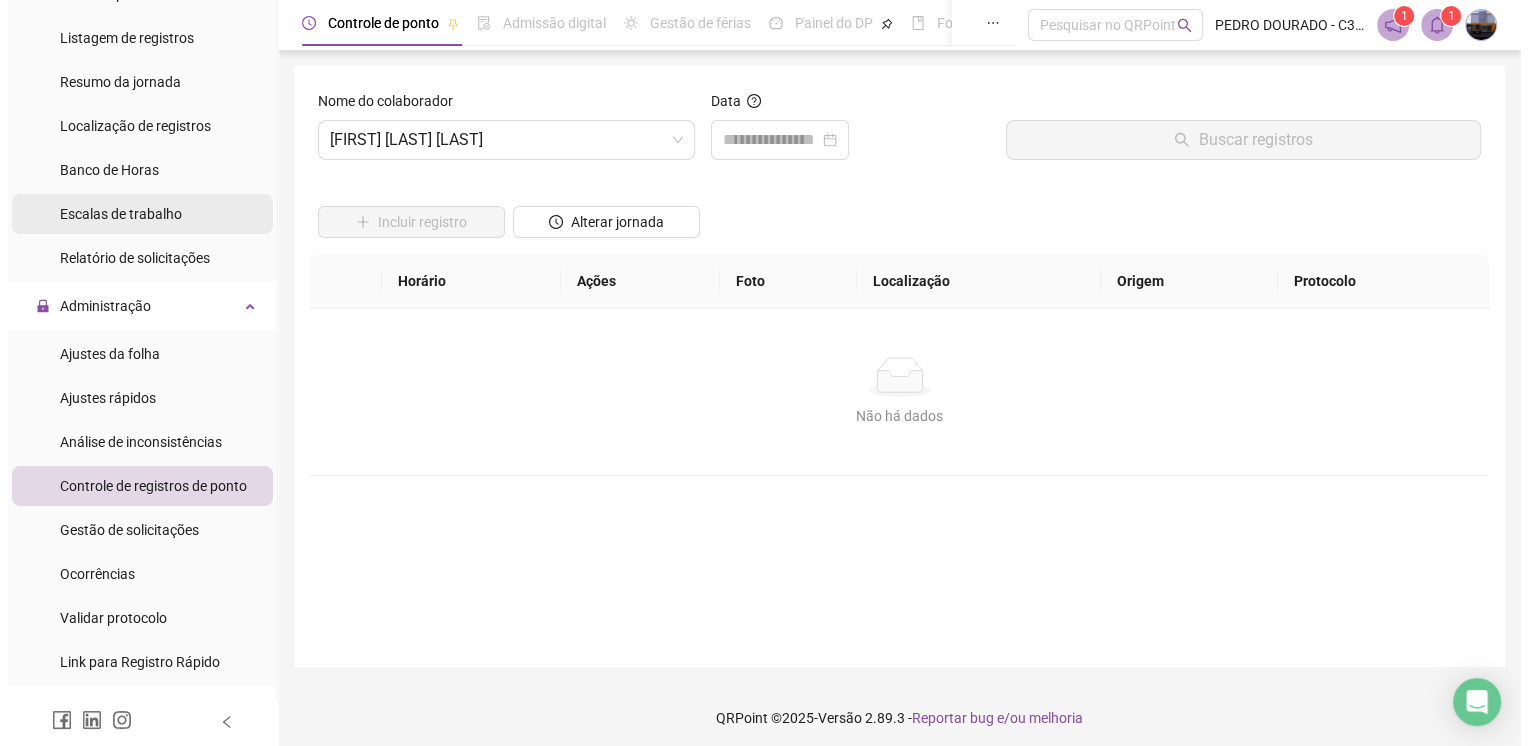 scroll, scrollTop: 300, scrollLeft: 0, axis: vertical 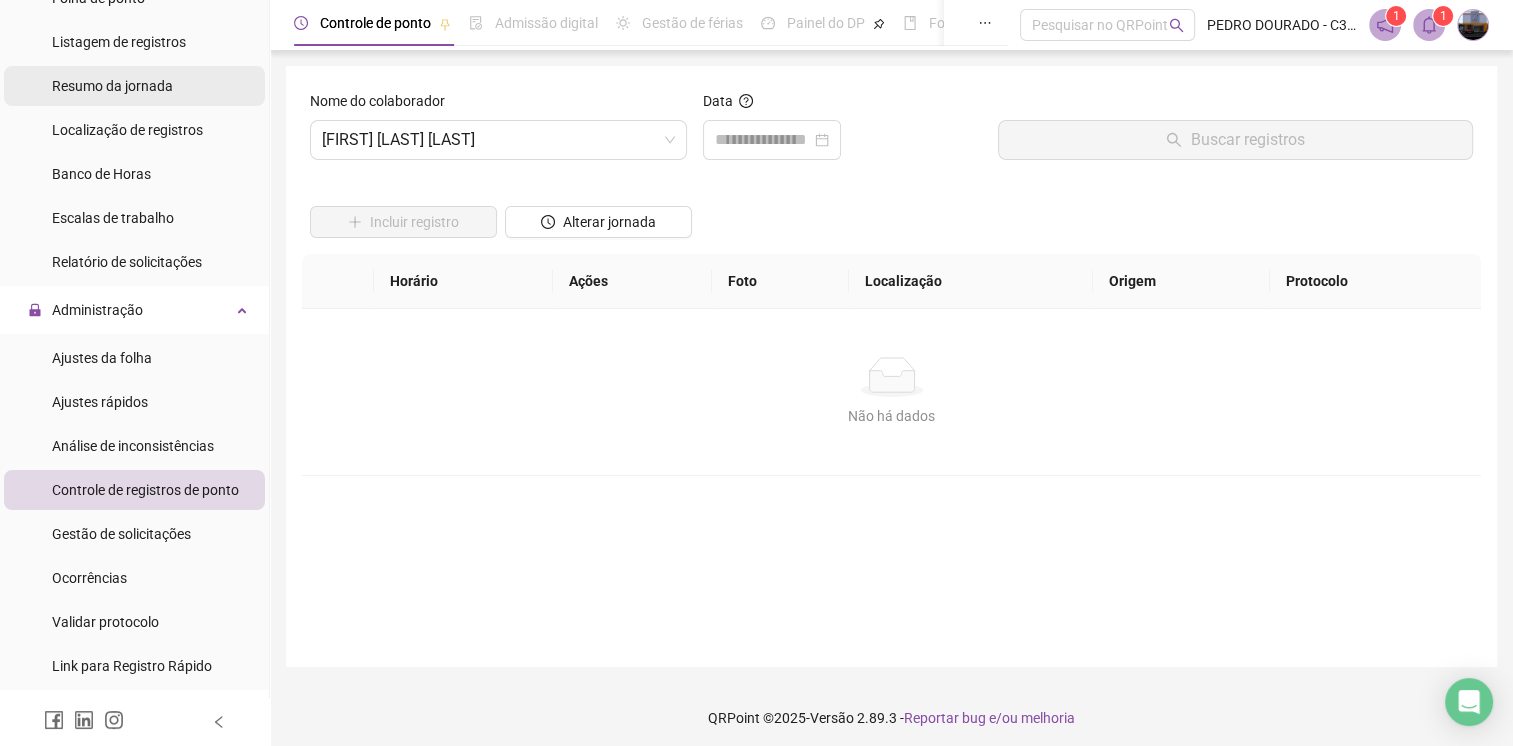 click on "Resumo da jornada" at bounding box center [112, 86] 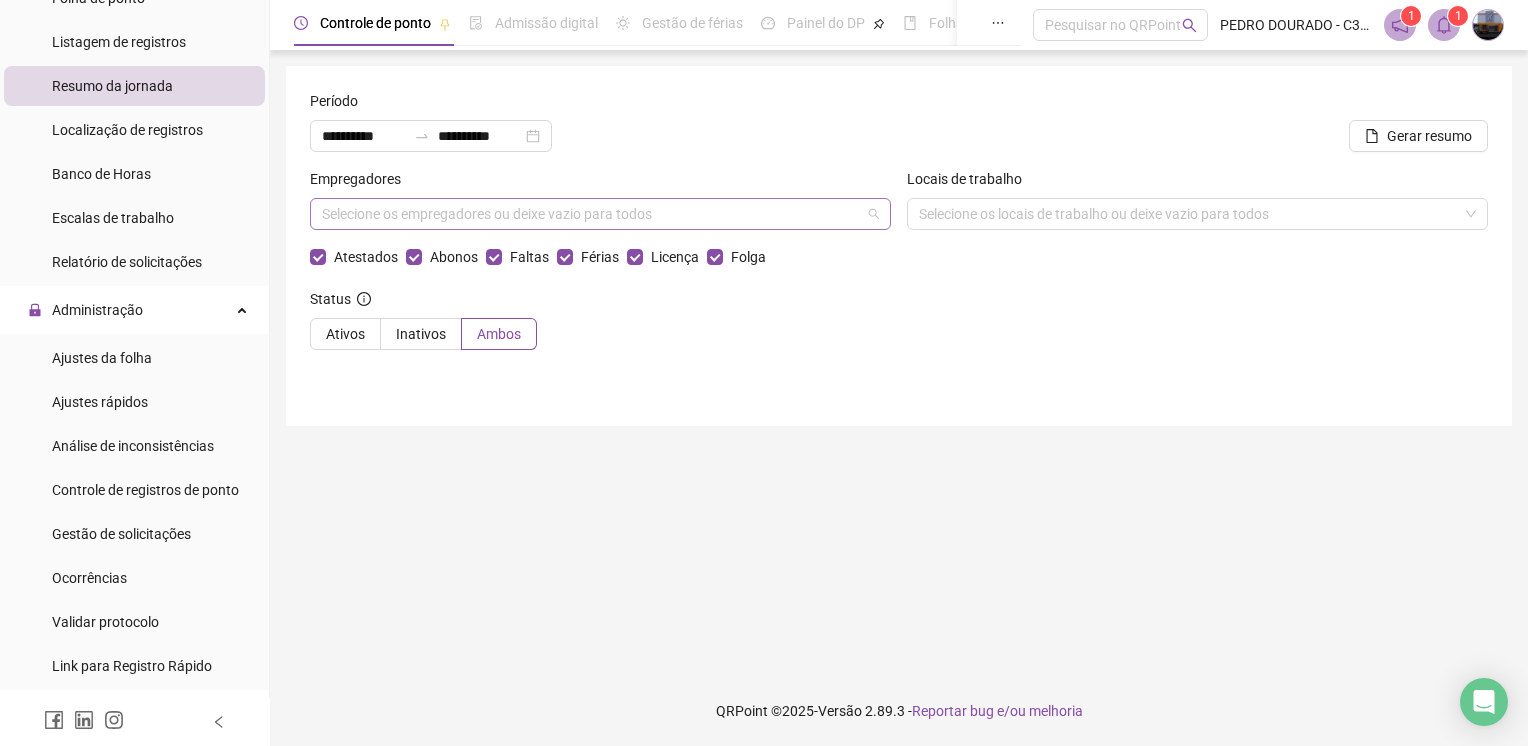 click on "Selecione os empregadores ou deixe vazio para todos" at bounding box center [600, 214] 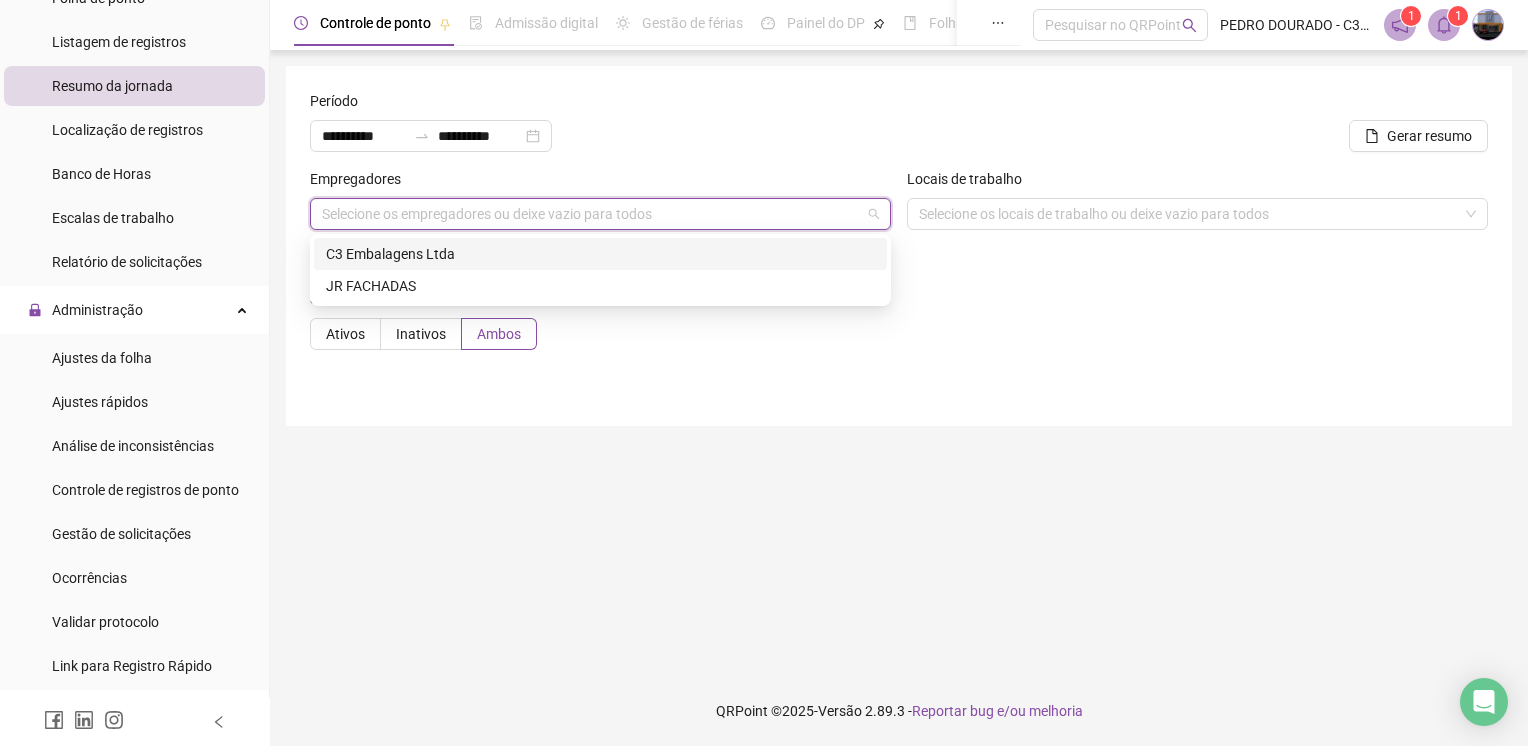 click on "C3 Embalagens Ltda" at bounding box center [600, 254] 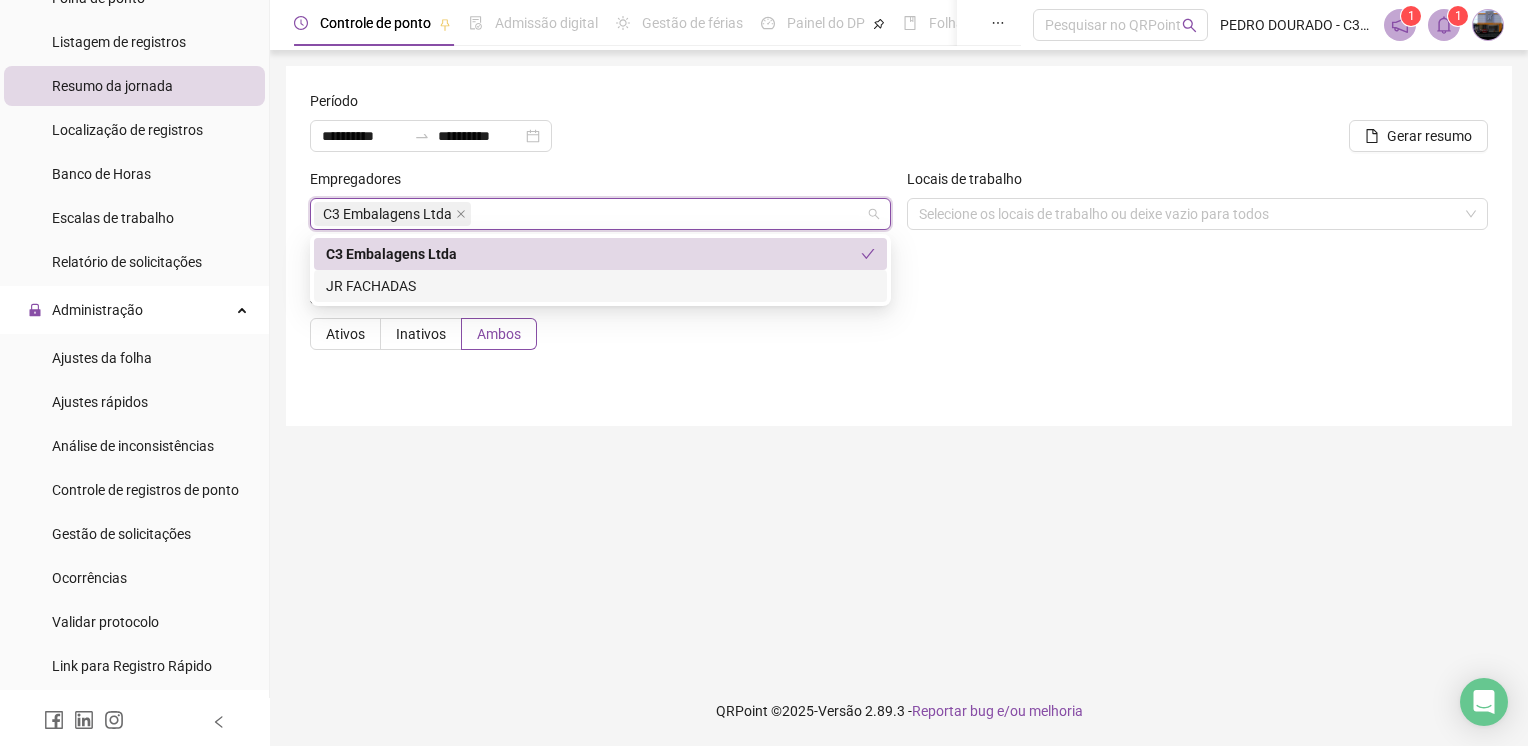 click on "JR FACHADAS" at bounding box center [600, 286] 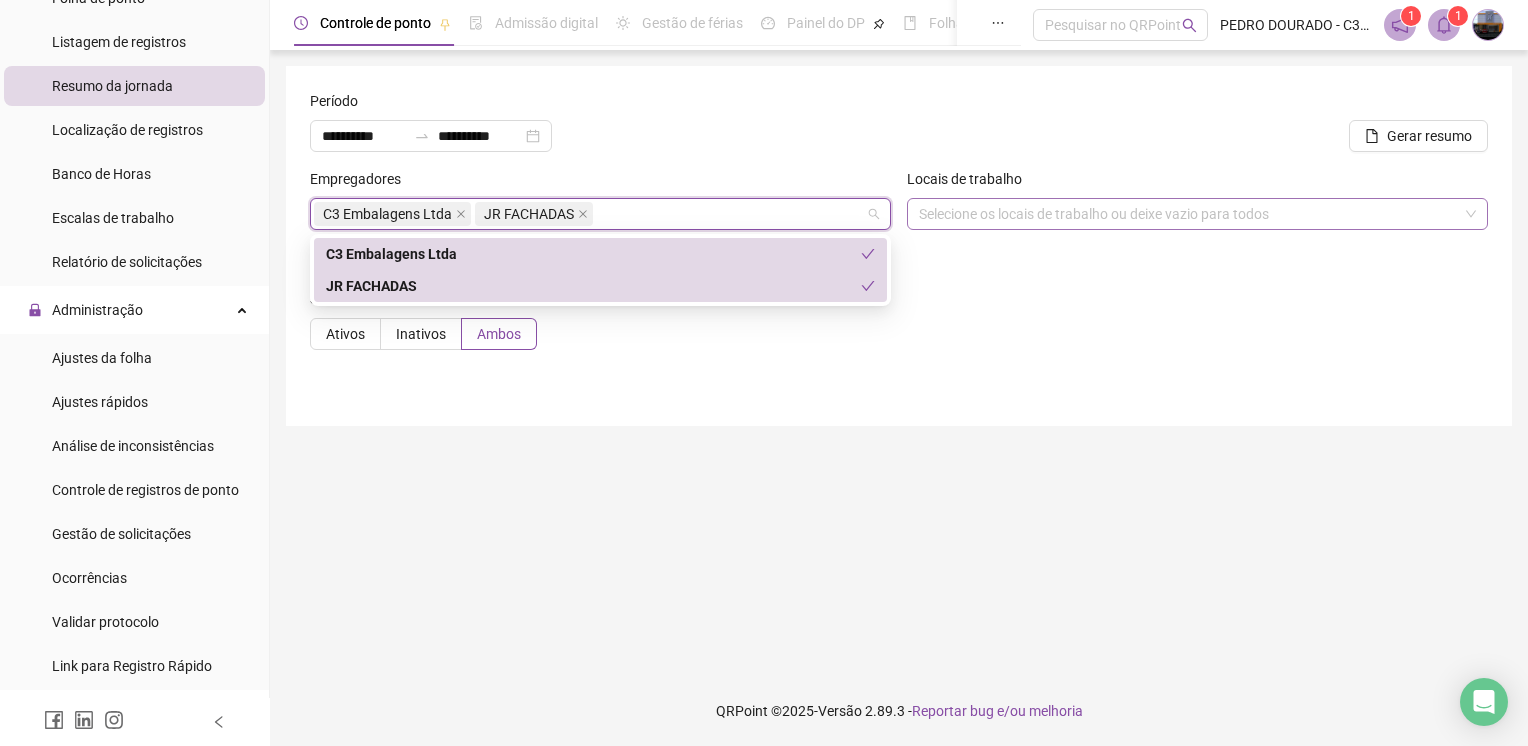 click on "Selecione os locais de trabalho ou deixe vazio para todos" at bounding box center [1197, 214] 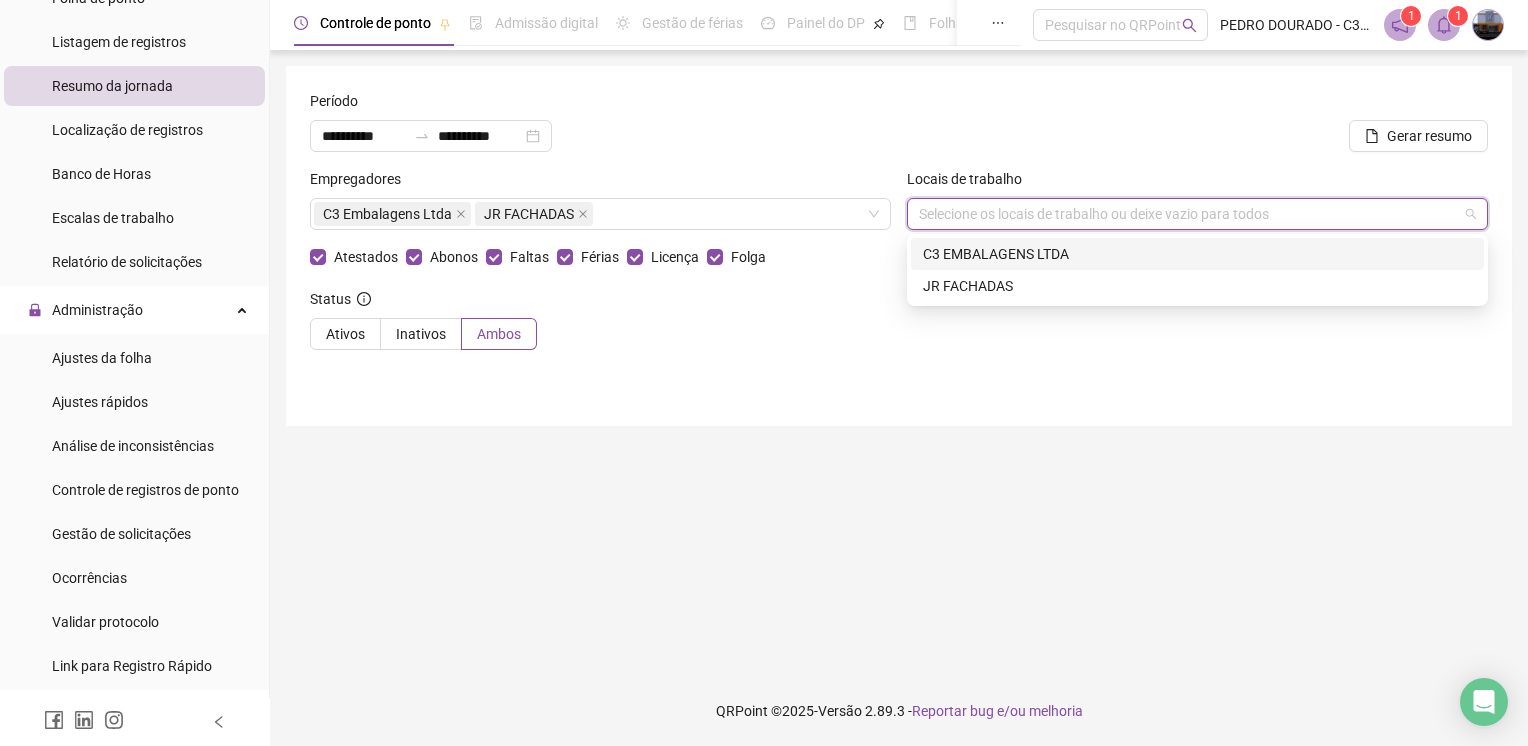 click on "C3 EMBALAGENS LTDA" at bounding box center [1197, 254] 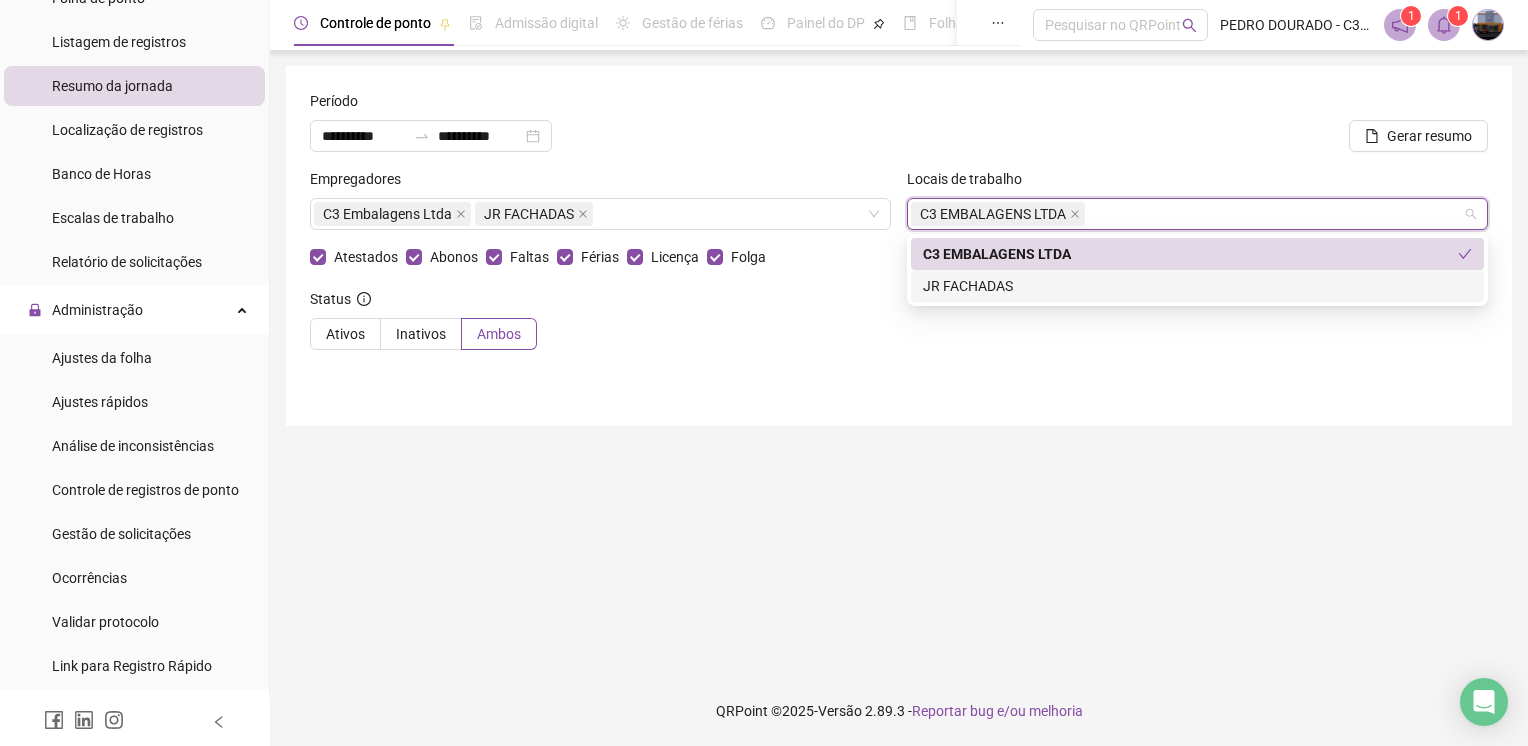click on "JR FACHADAS" at bounding box center (1197, 286) 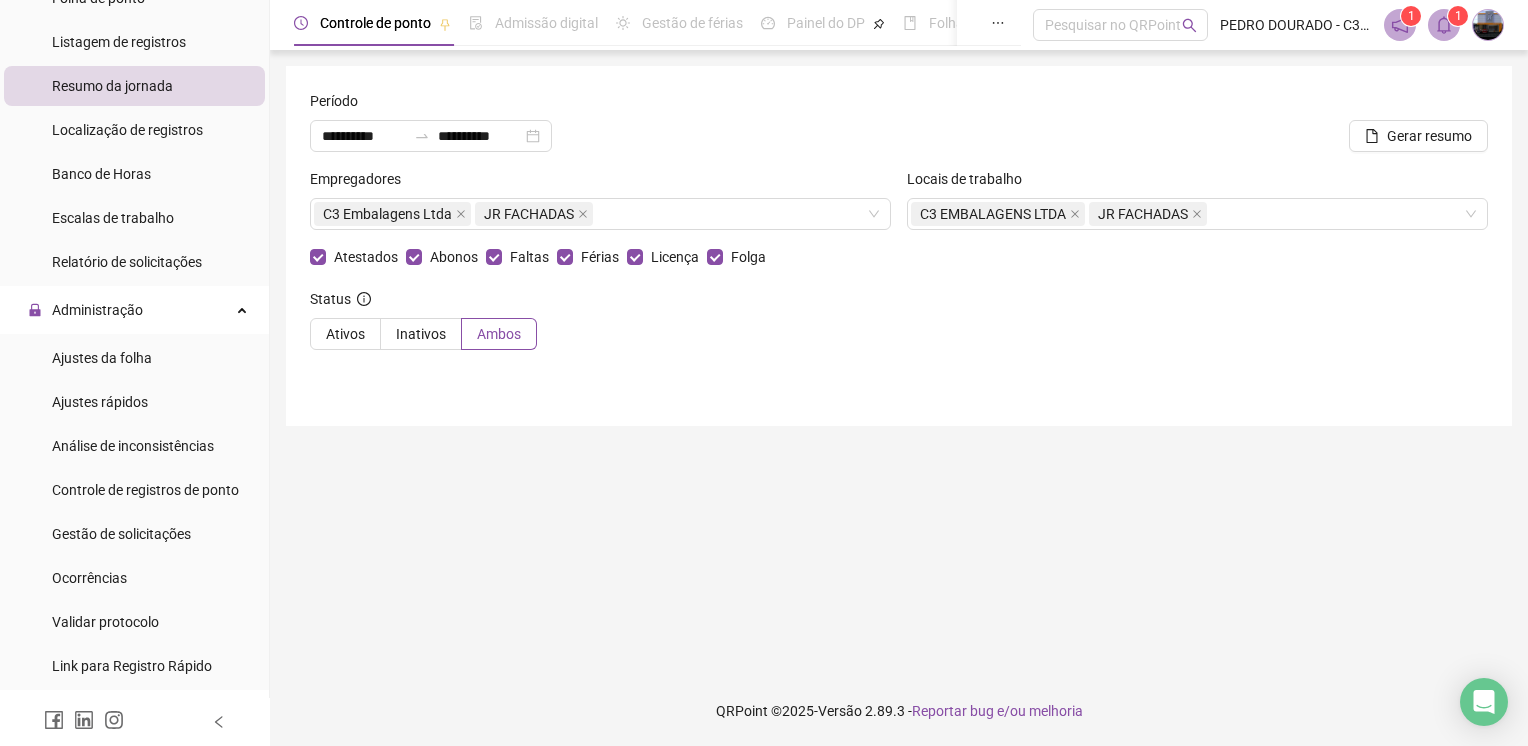 click on "Status    Ativos Inativos Ambos" at bounding box center [899, 327] 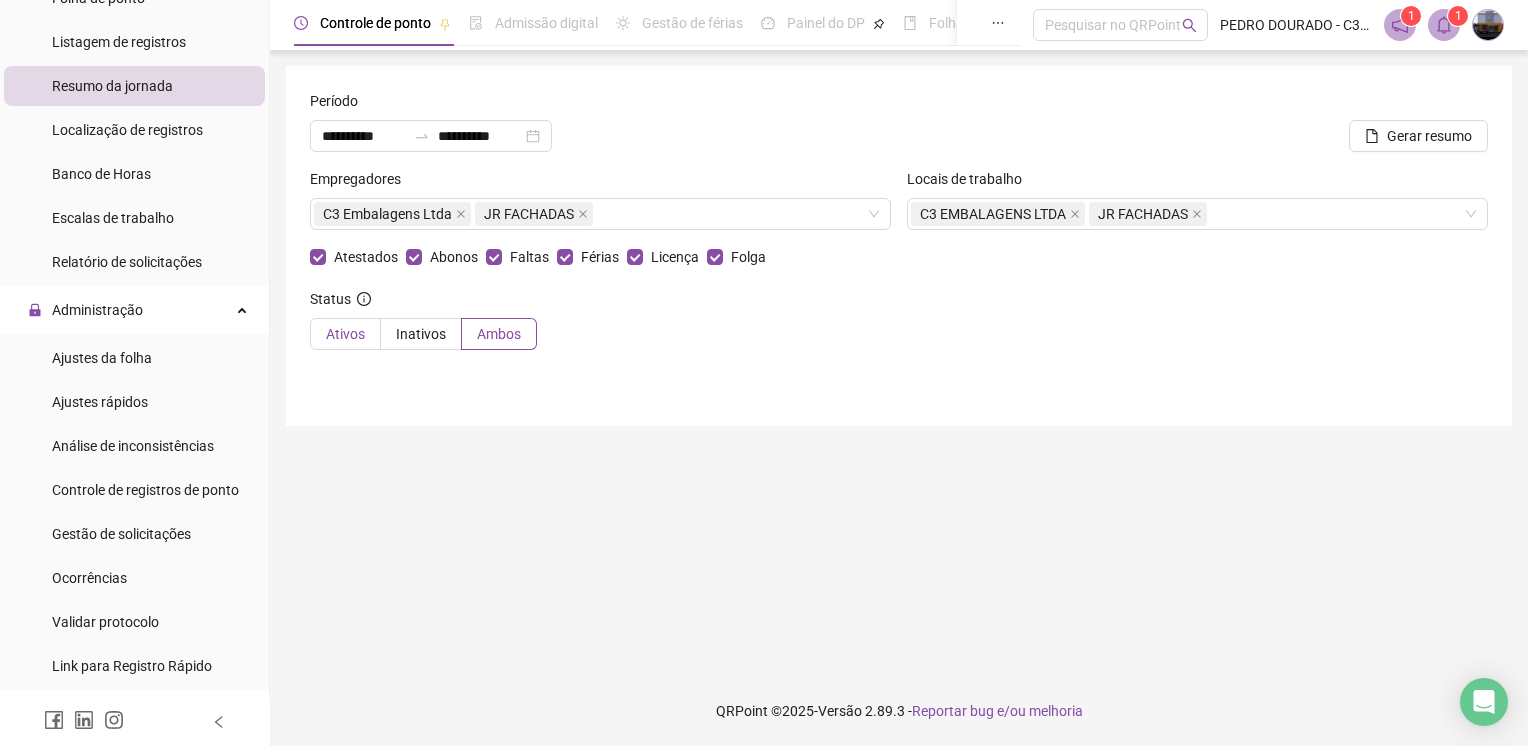 drag, startPoint x: 351, startPoint y: 321, endPoint x: 356, endPoint y: 331, distance: 11.18034 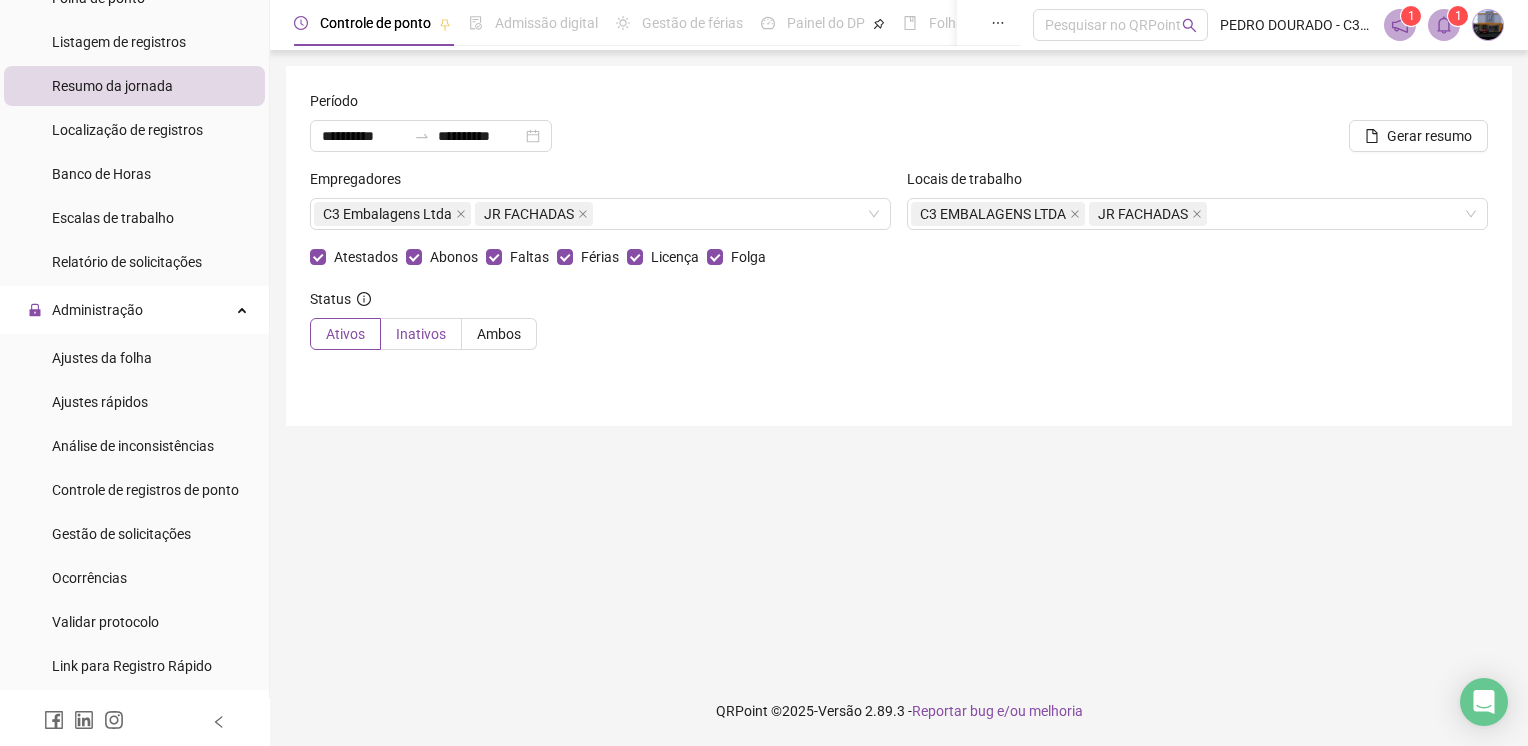click on "Inativos" at bounding box center [421, 334] 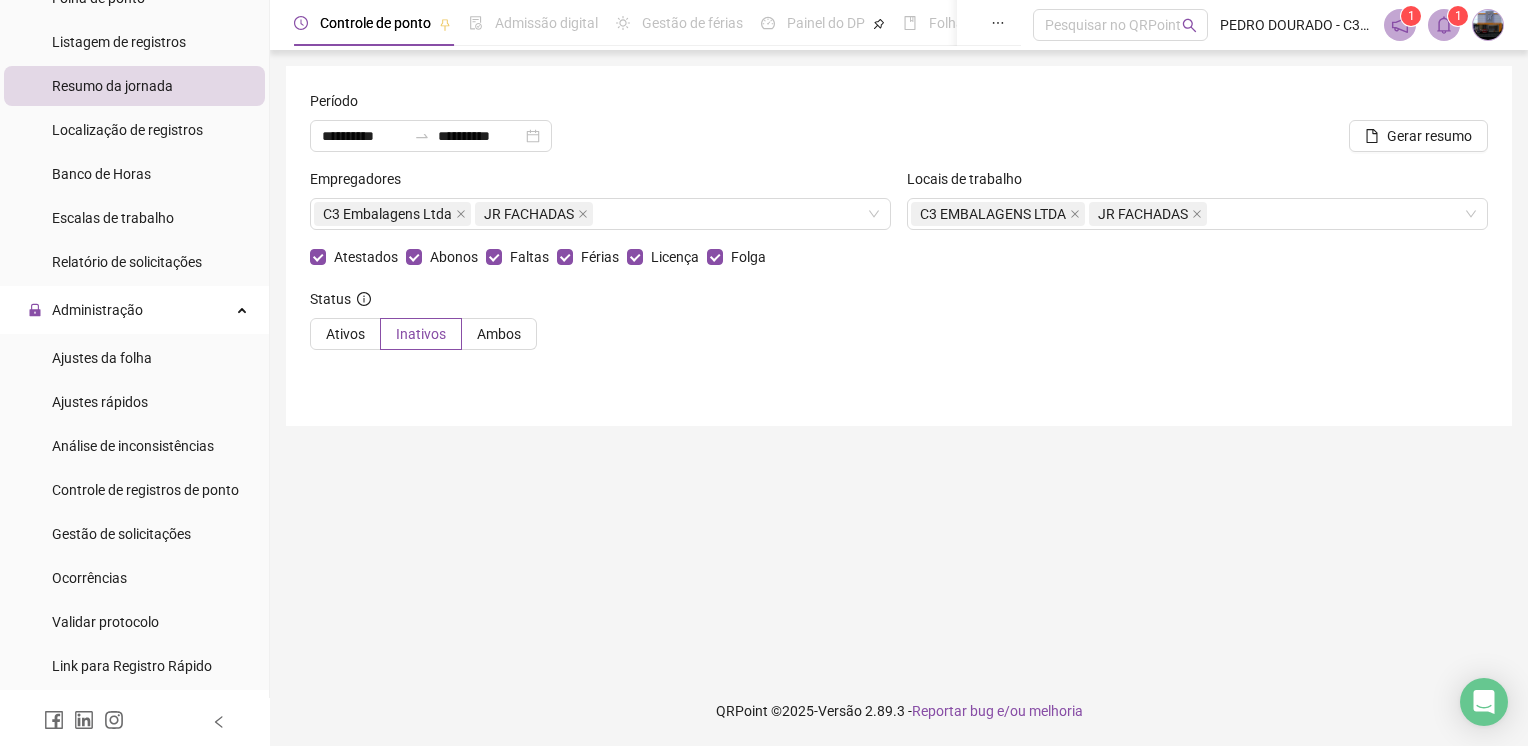 click on "Status    Ativos Inativos Ambos" at bounding box center (423, 327) 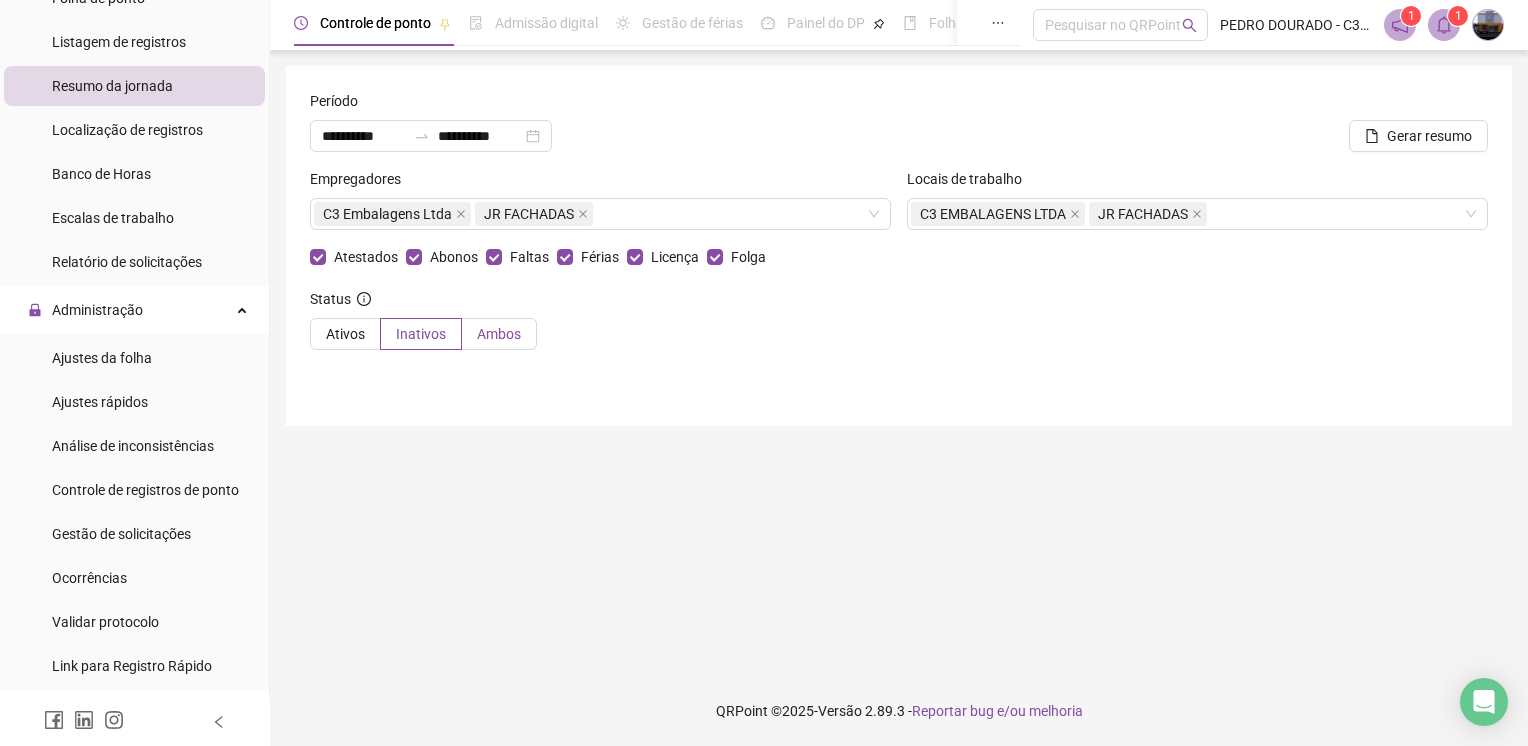 click on "Ambos" at bounding box center (499, 334) 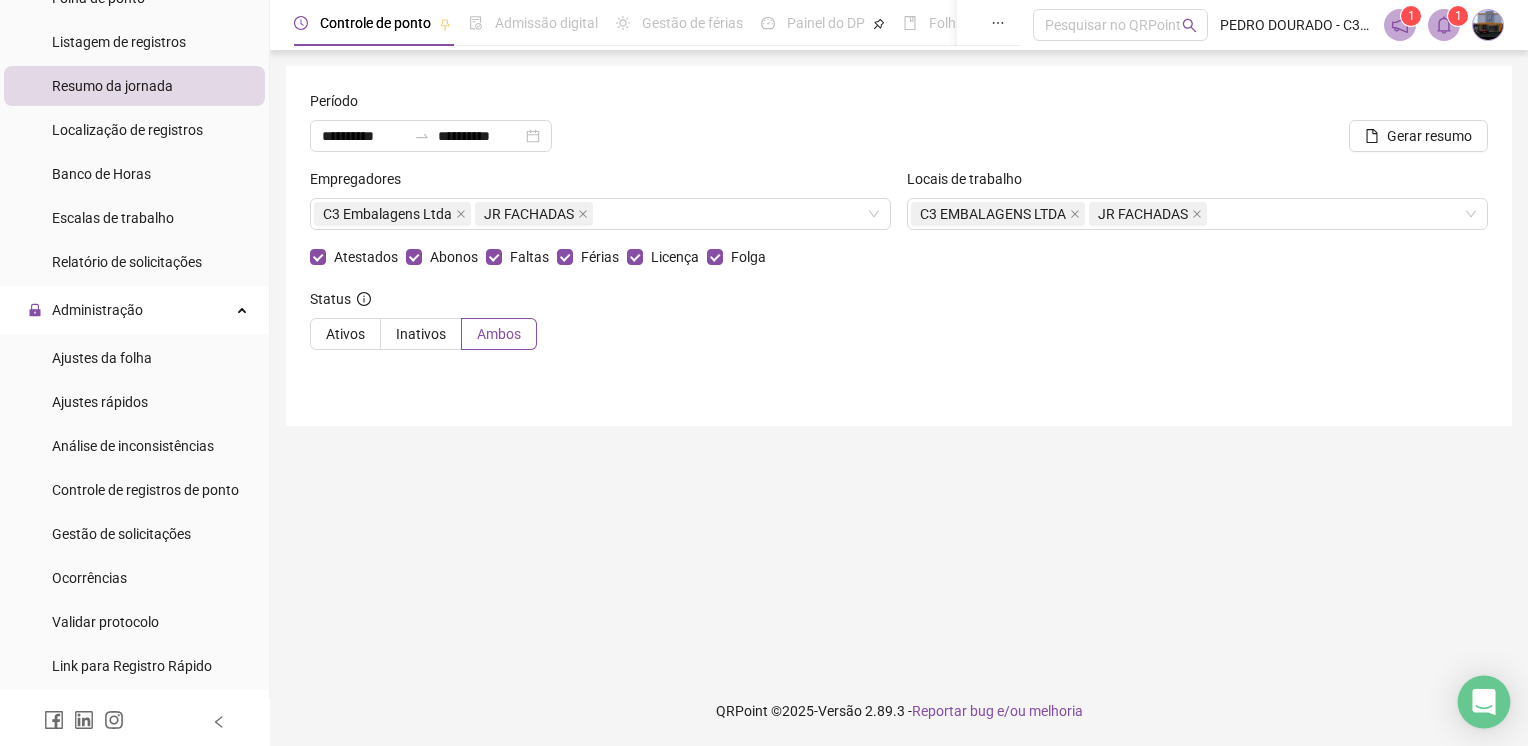 click on "**********" at bounding box center (764, 373) 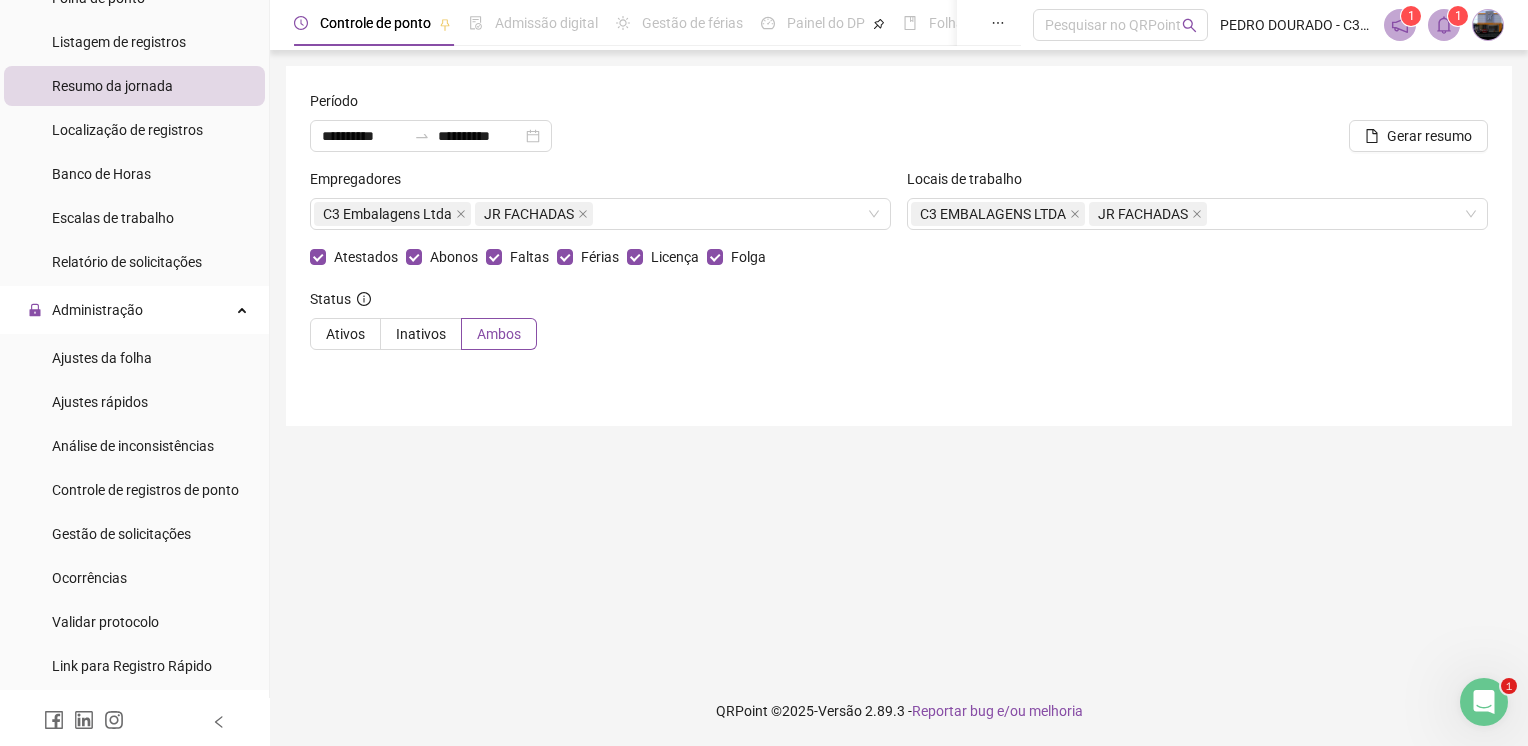 scroll, scrollTop: 0, scrollLeft: 0, axis: both 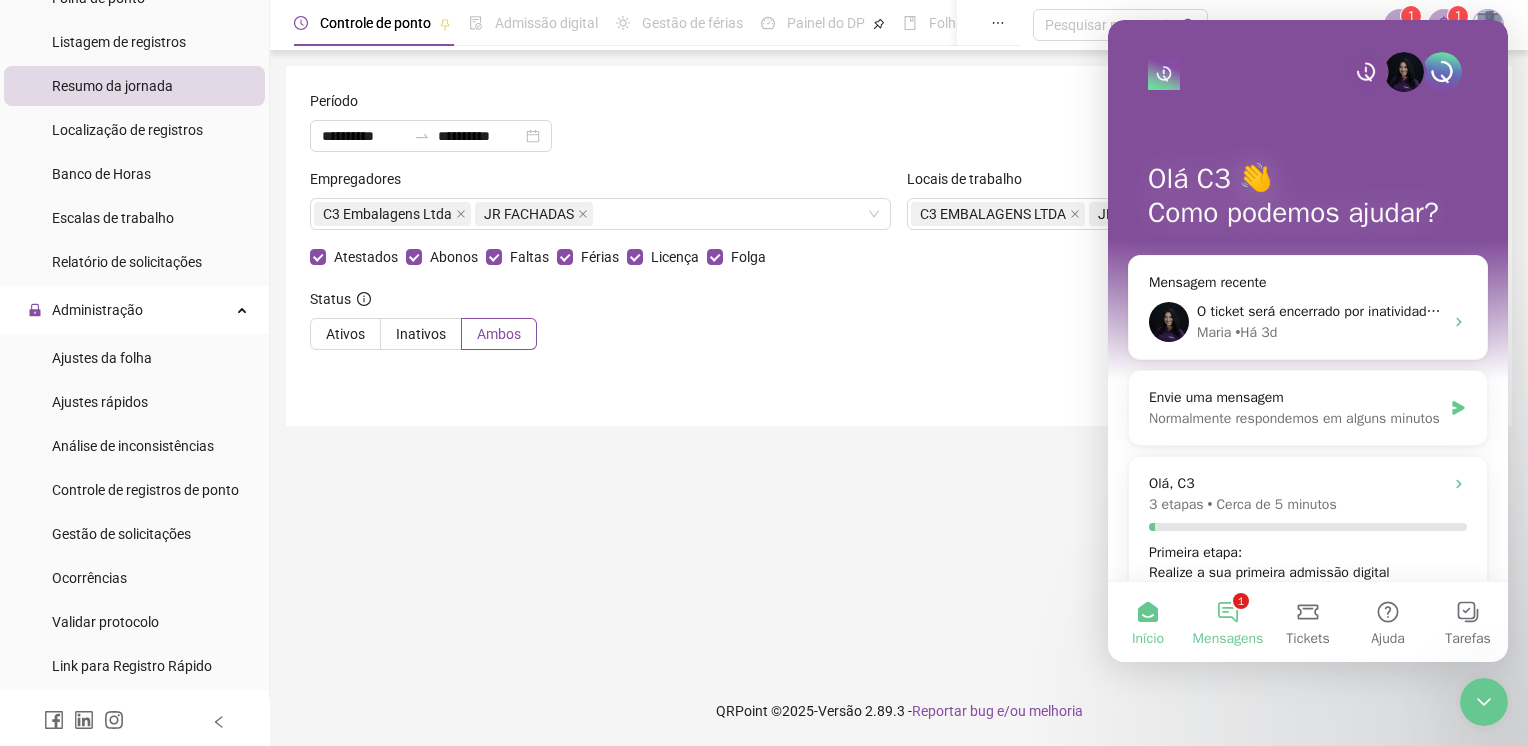 click on "1 Mensagens" at bounding box center (1228, 622) 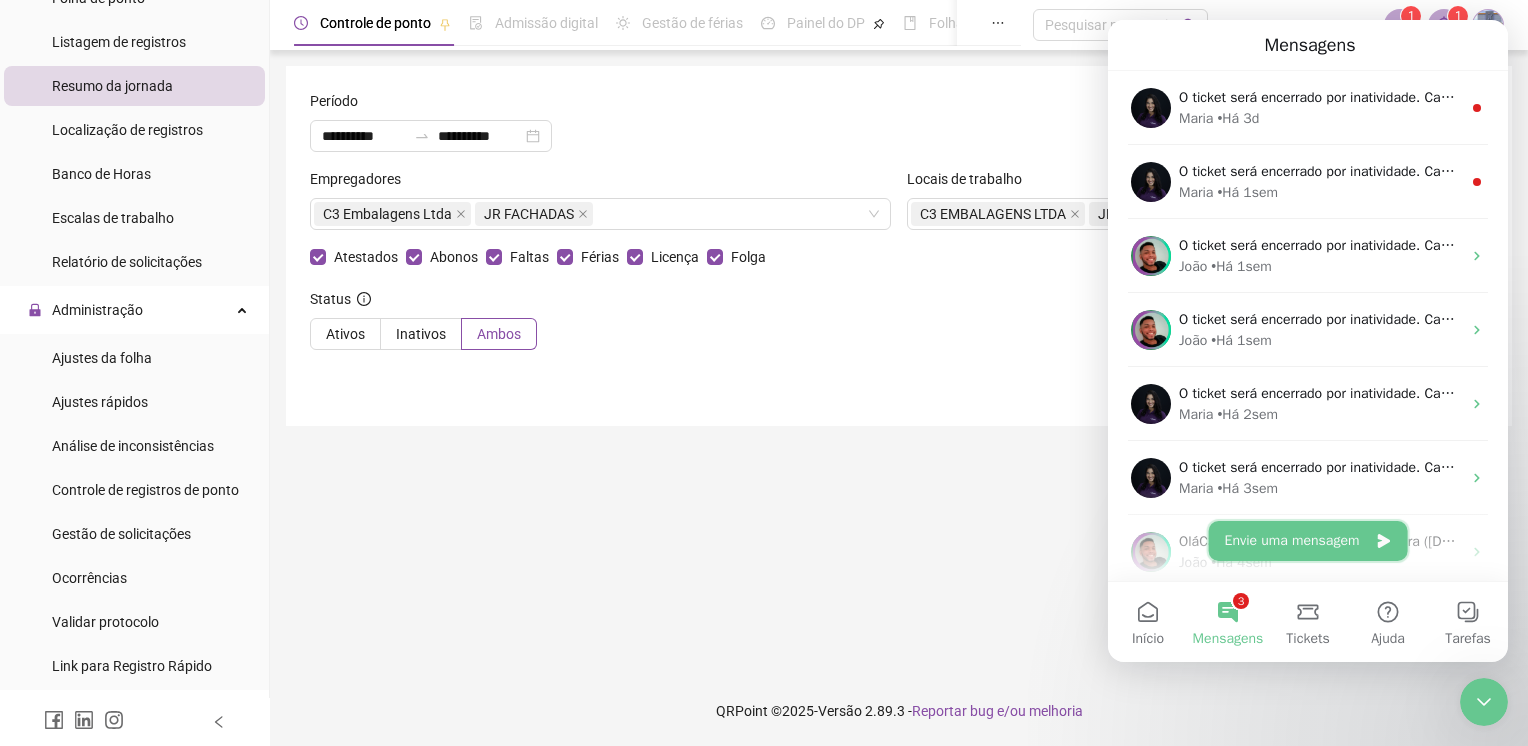 click on "Envie uma mensagem" at bounding box center [1308, 541] 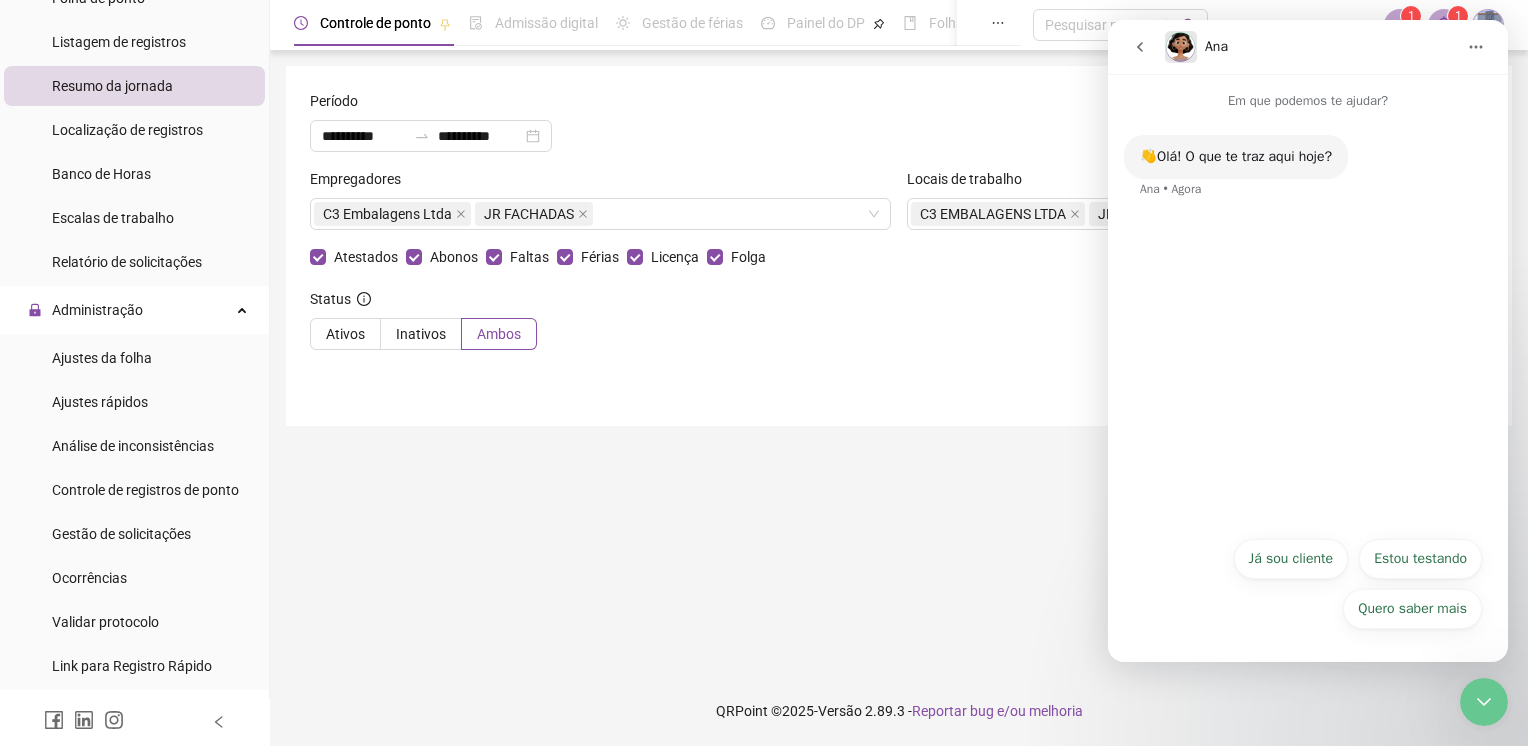 click on "Quero saber mais Já sou cliente Estou testando Quero saber mais Já sou cliente Estou testando Quero saber mais" at bounding box center [1308, 589] 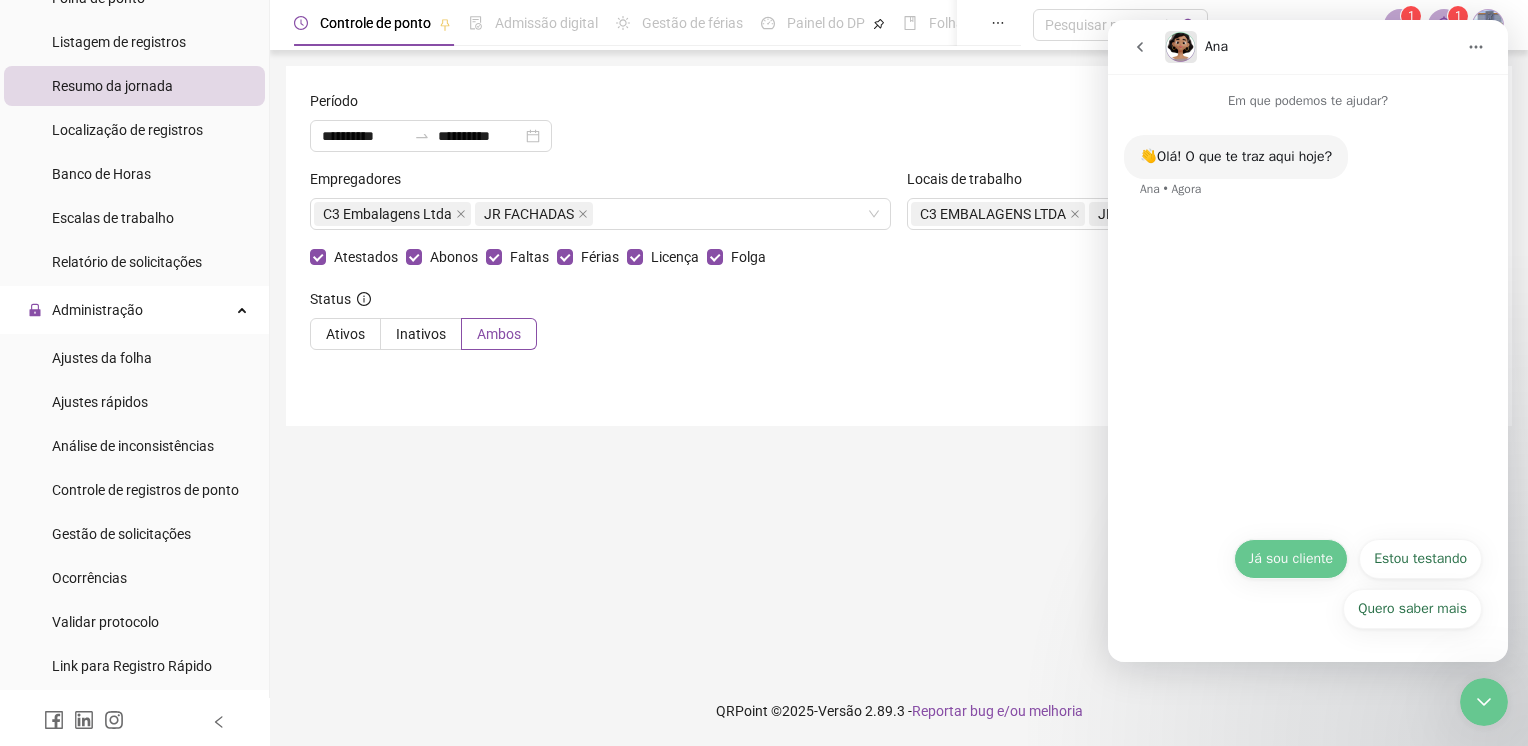 click on "Já sou cliente" at bounding box center (1291, 559) 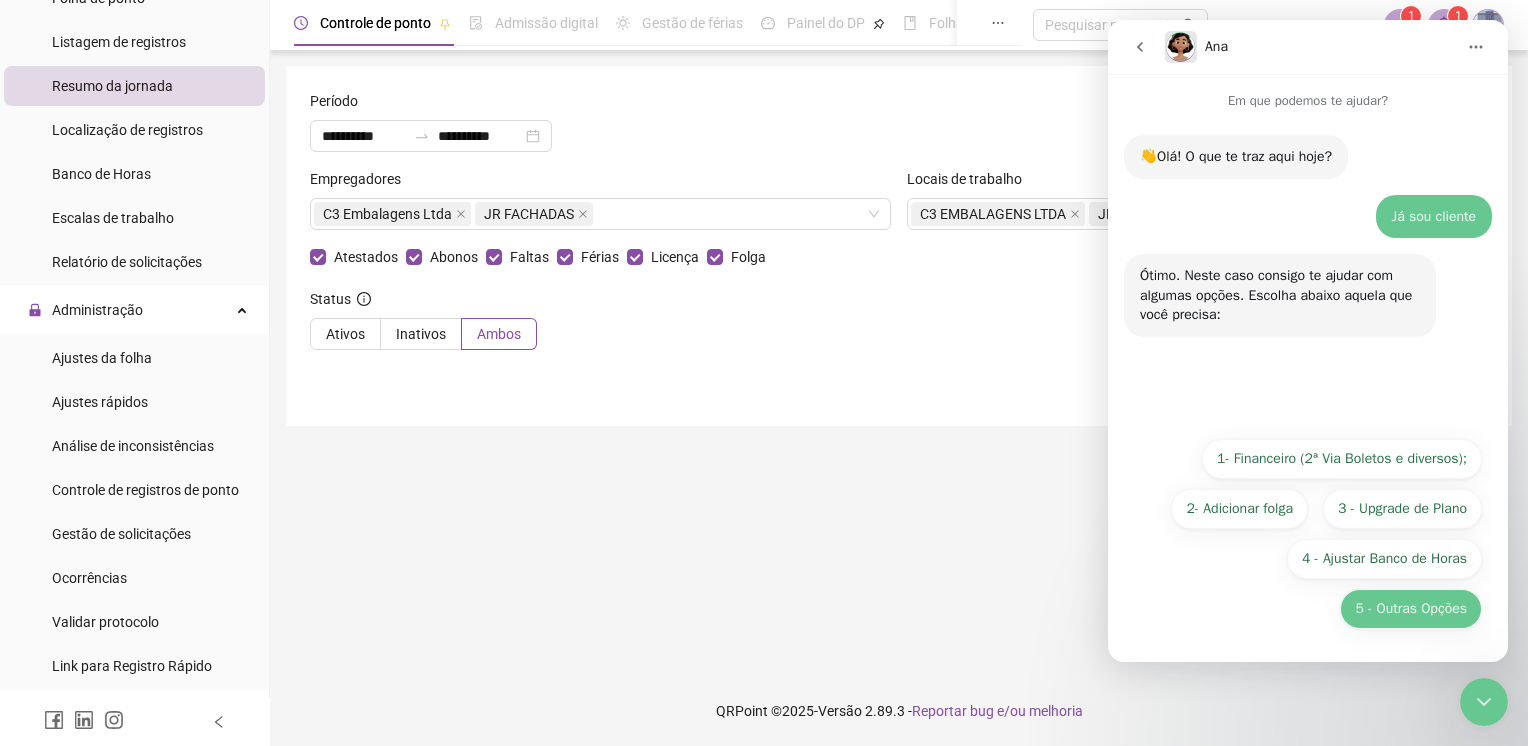 click on "5 - Outras Opções" at bounding box center (1411, 609) 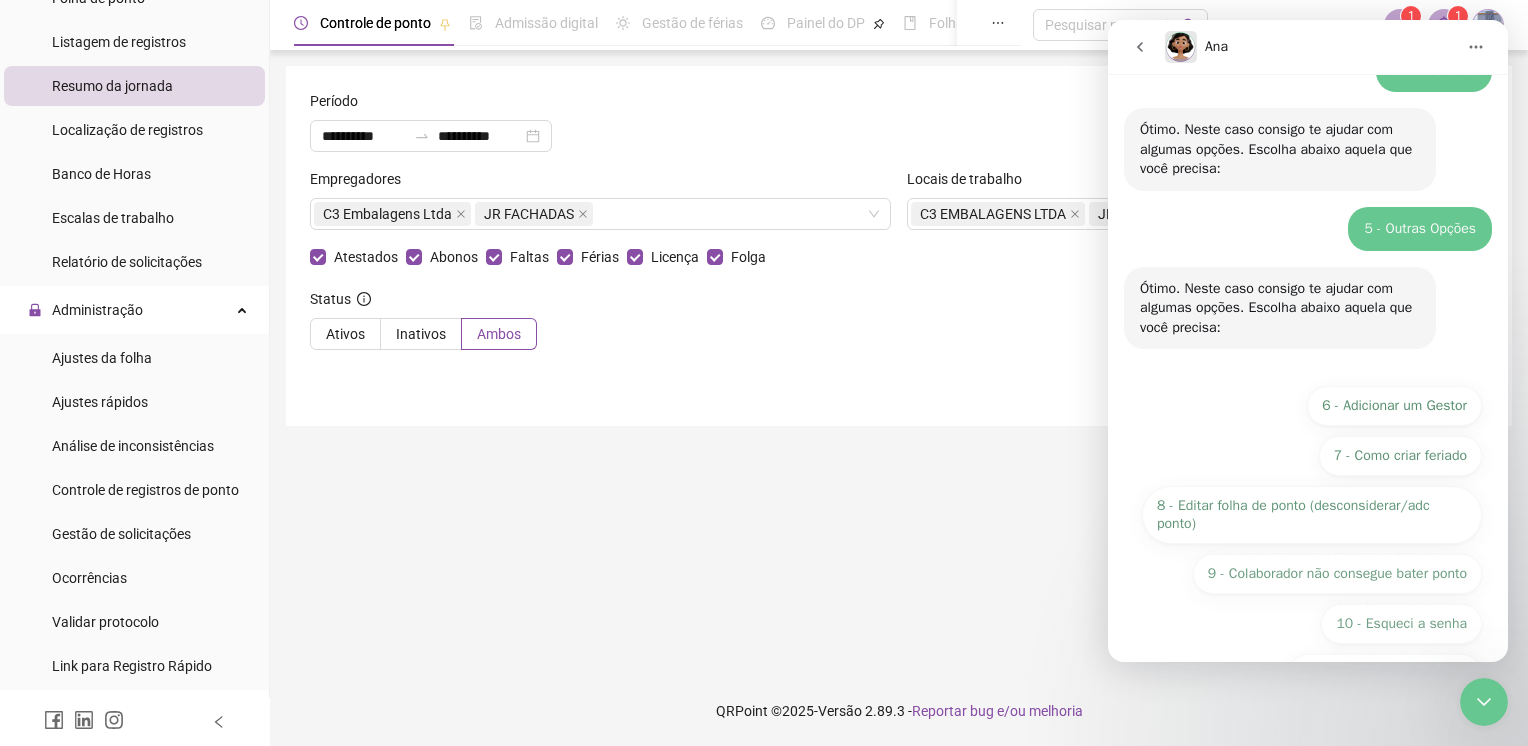 scroll, scrollTop: 210, scrollLeft: 0, axis: vertical 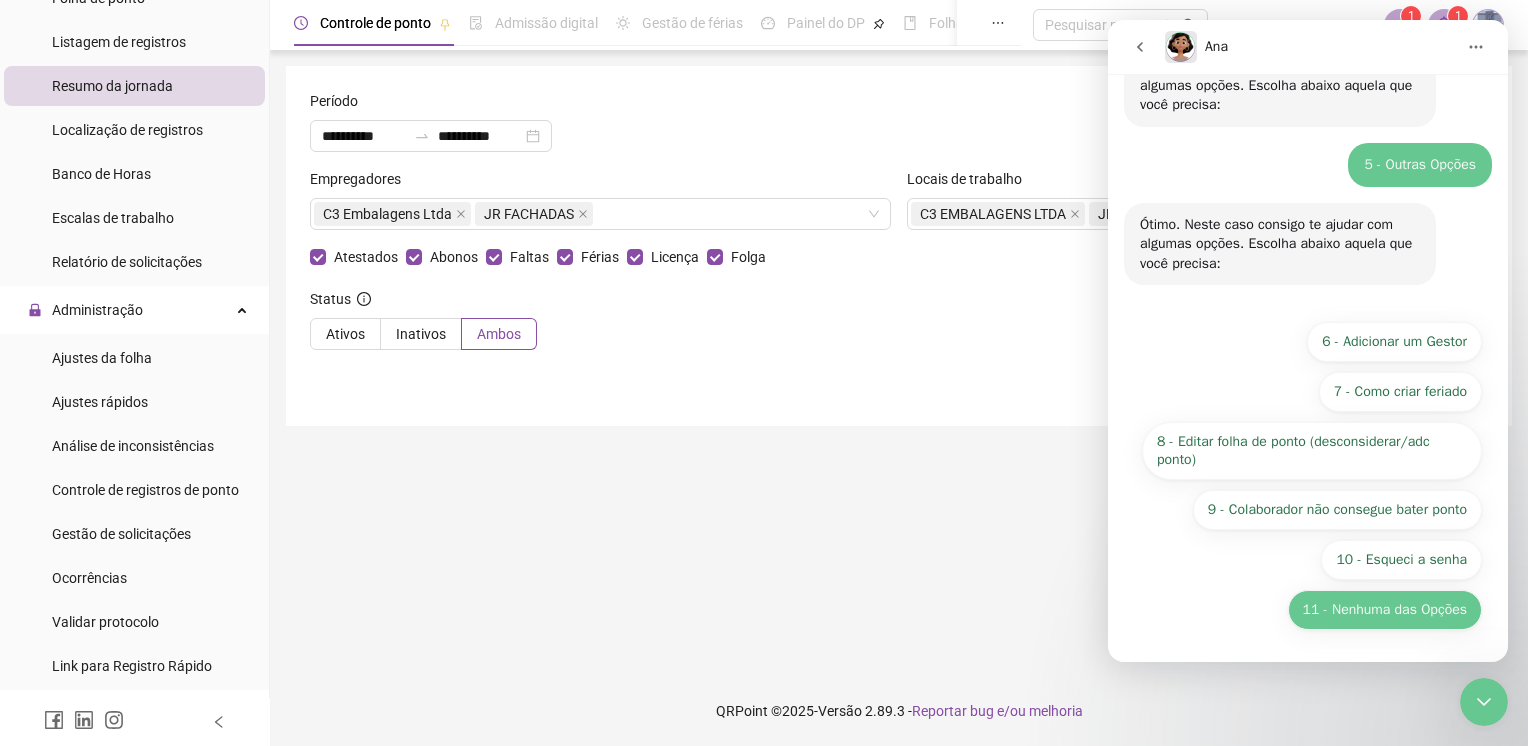 click on "11 - Nenhuma das Opções" at bounding box center (1385, 610) 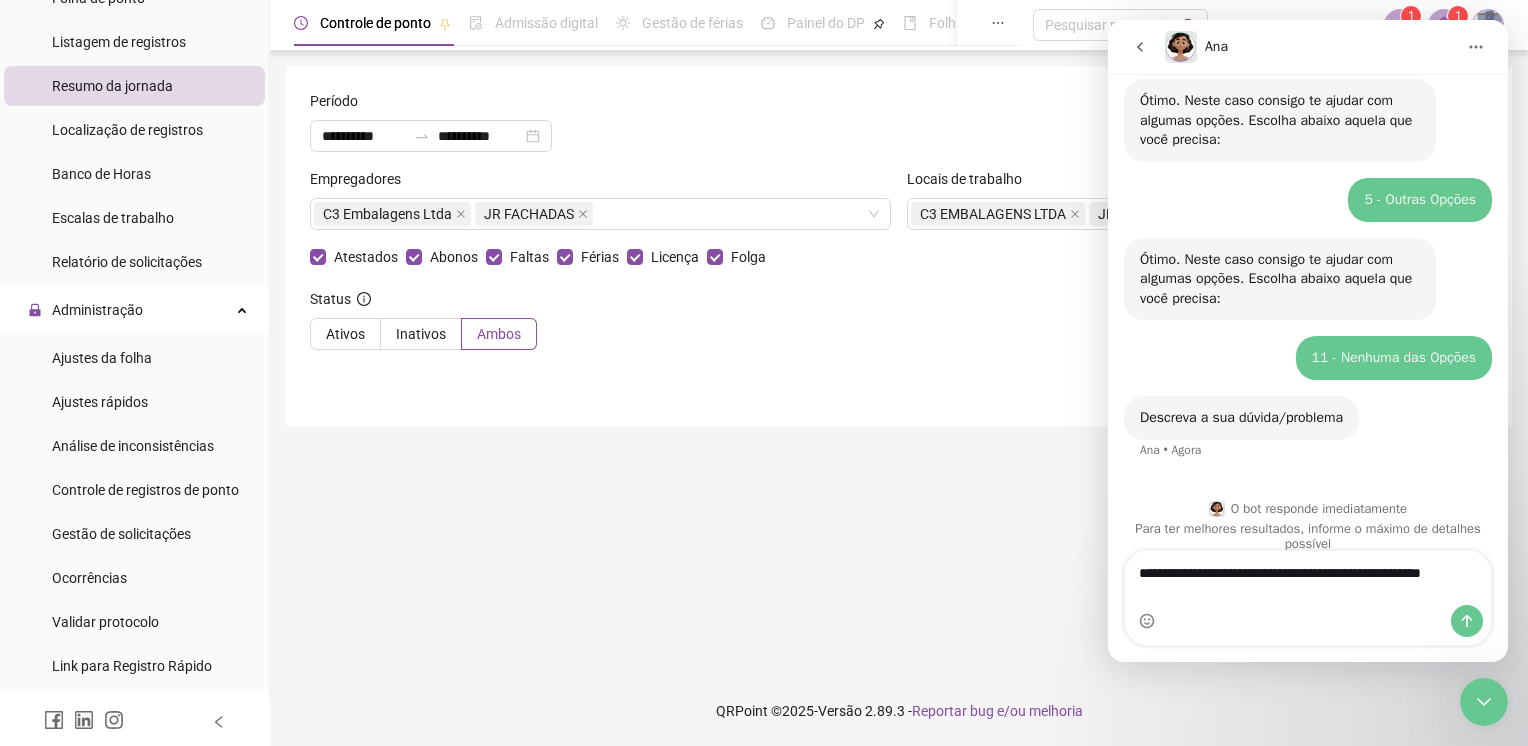 scroll, scrollTop: 195, scrollLeft: 0, axis: vertical 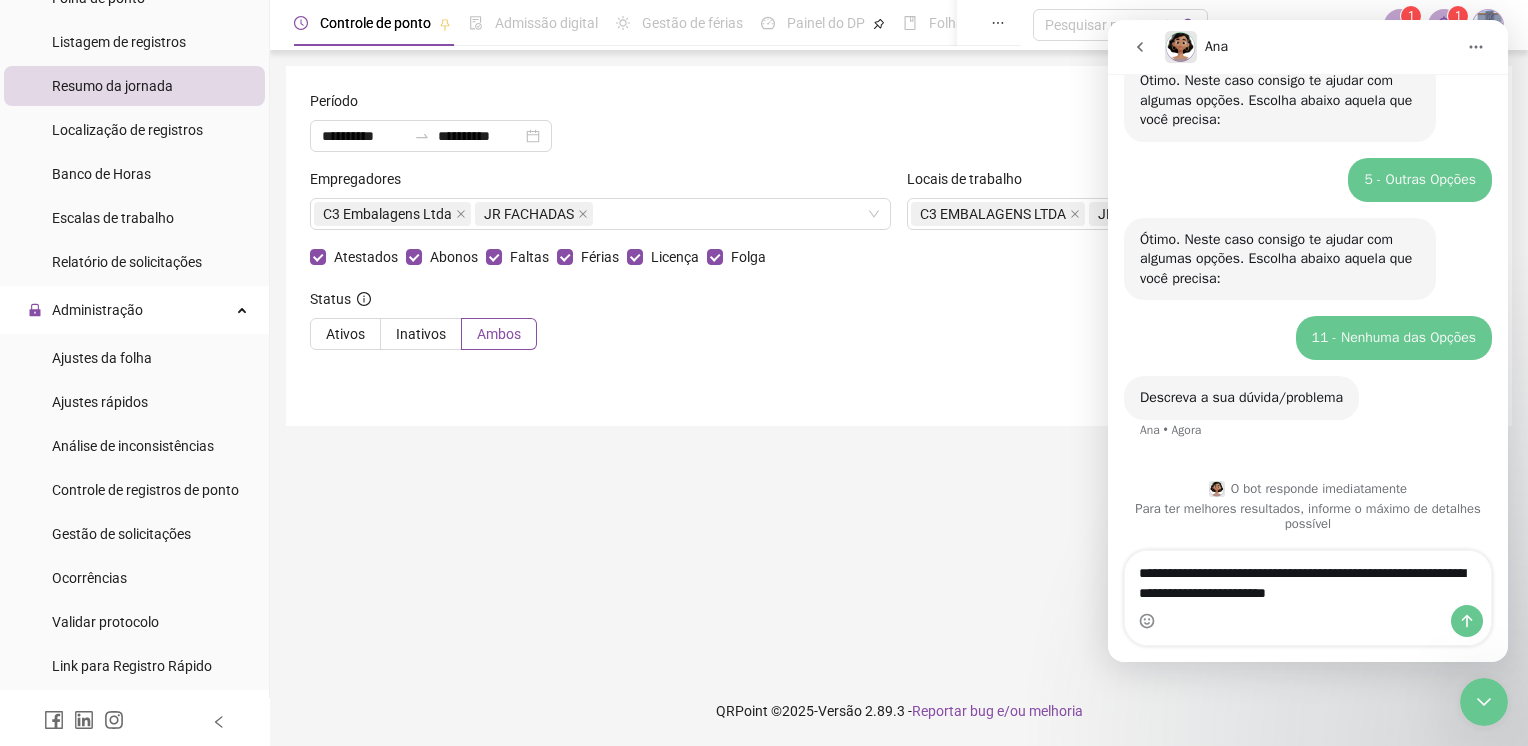type on "**********" 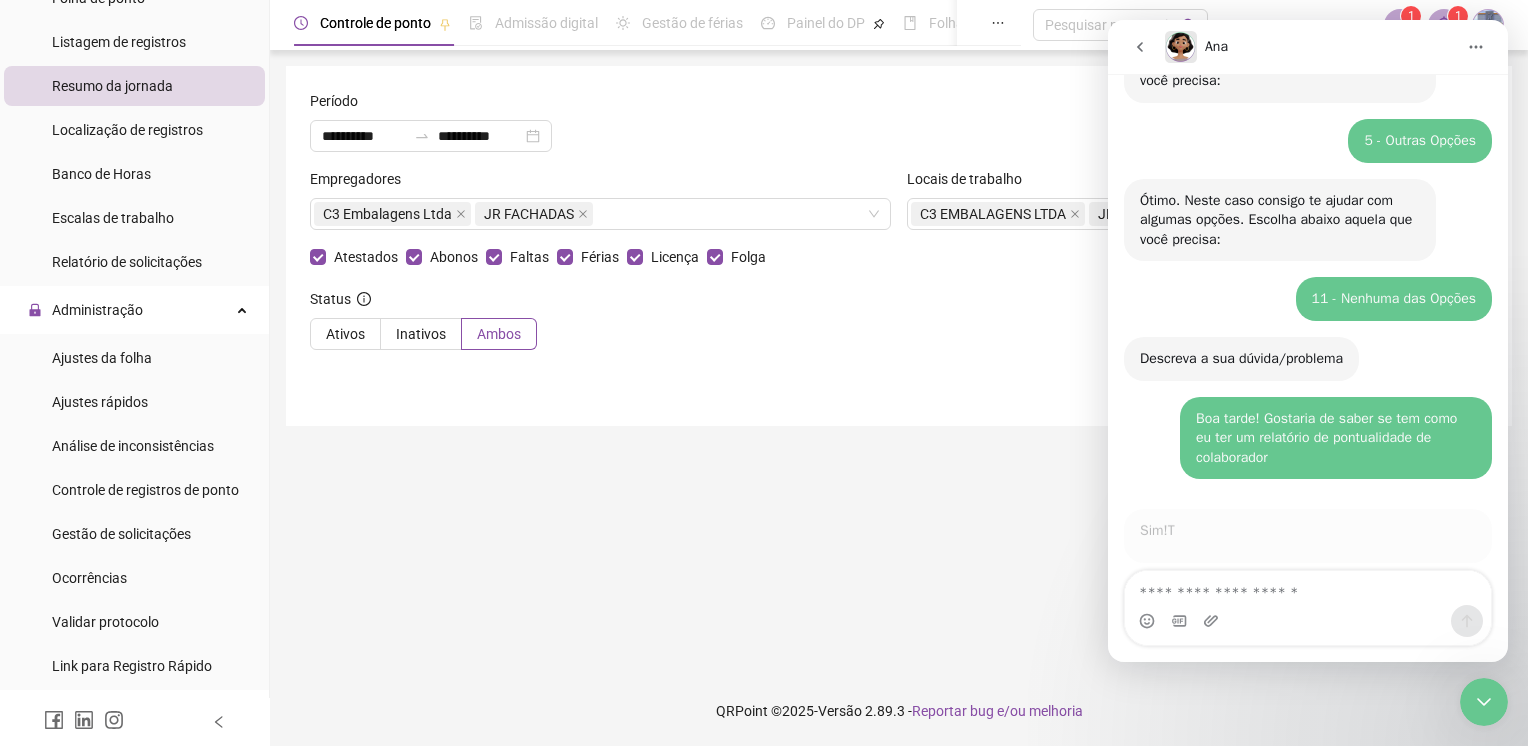 scroll, scrollTop: 300, scrollLeft: 0, axis: vertical 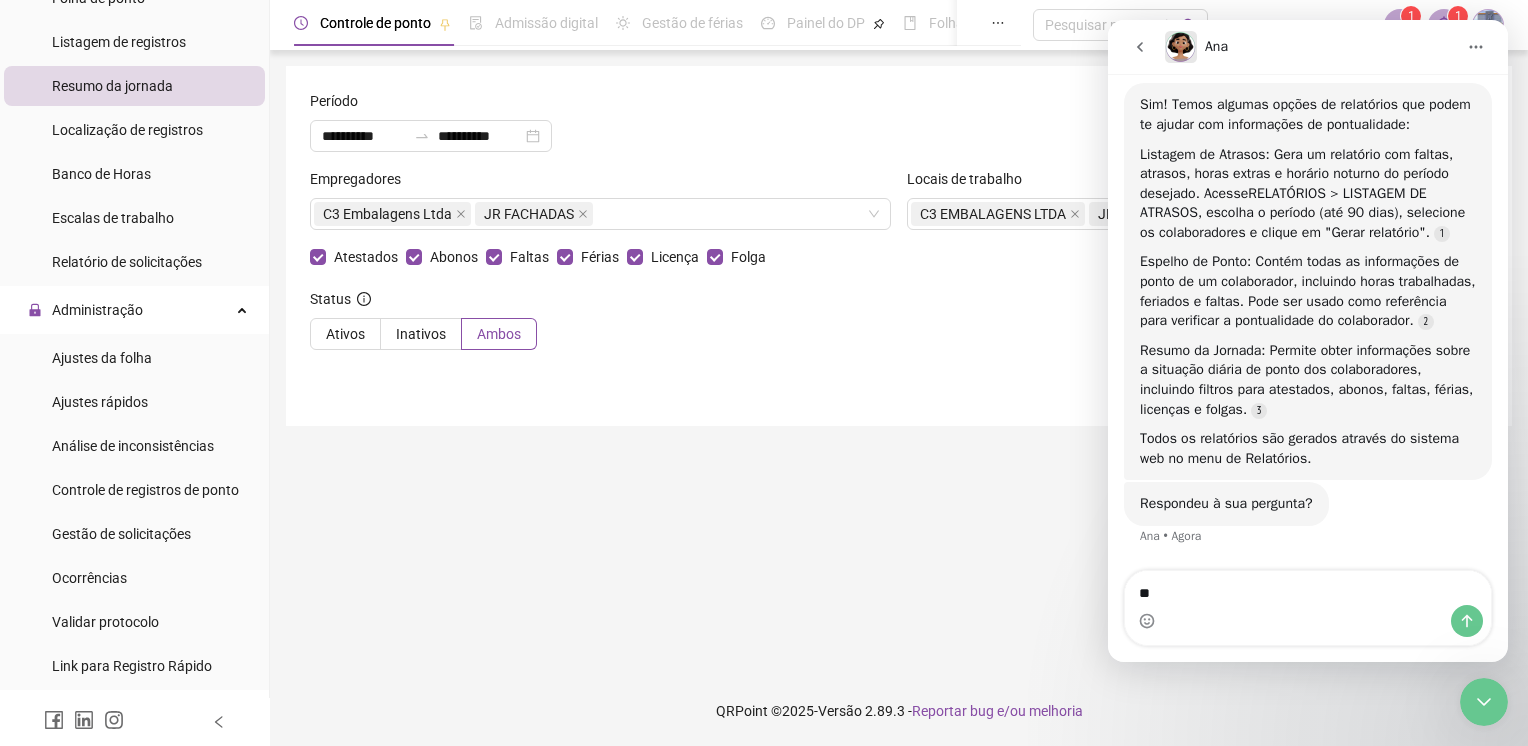 type on "***" 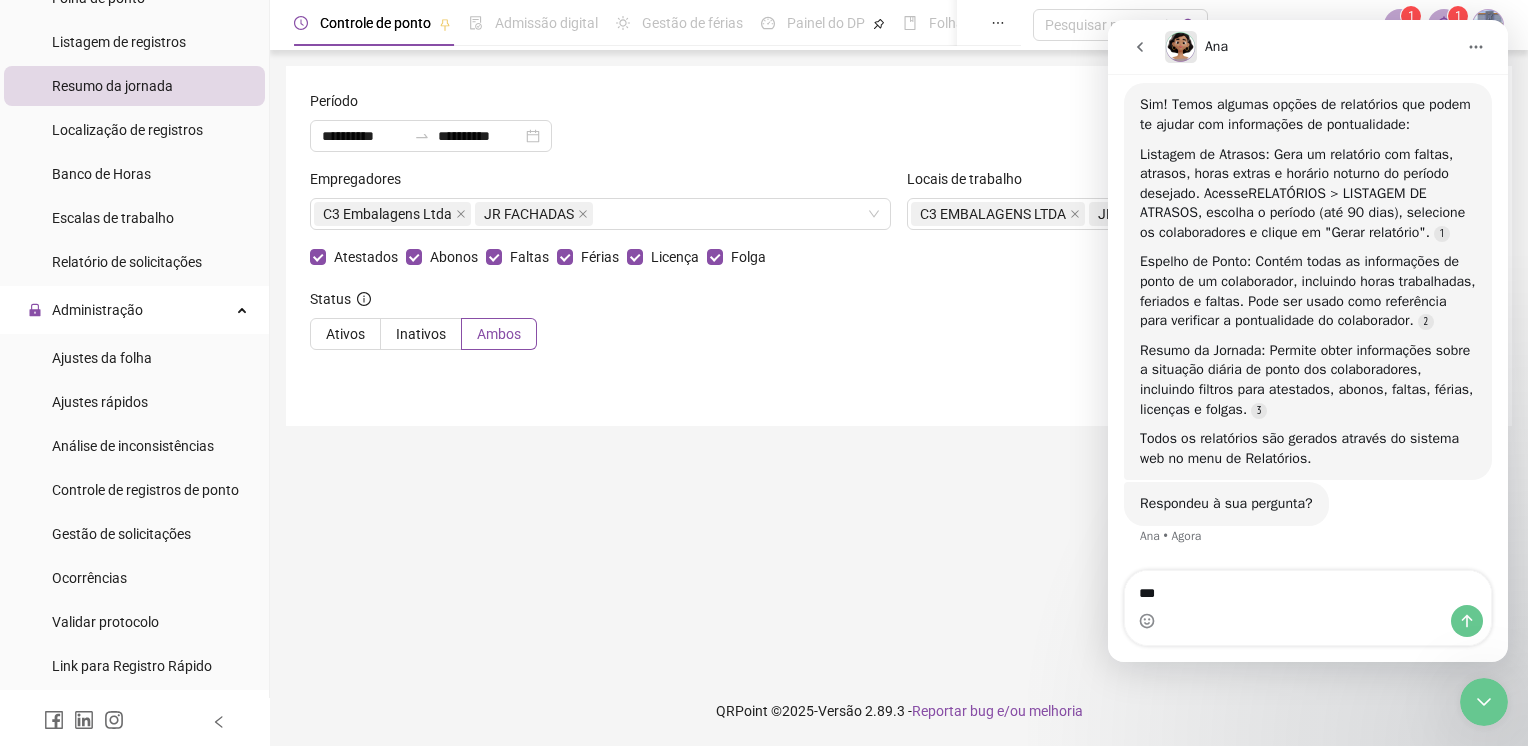 type 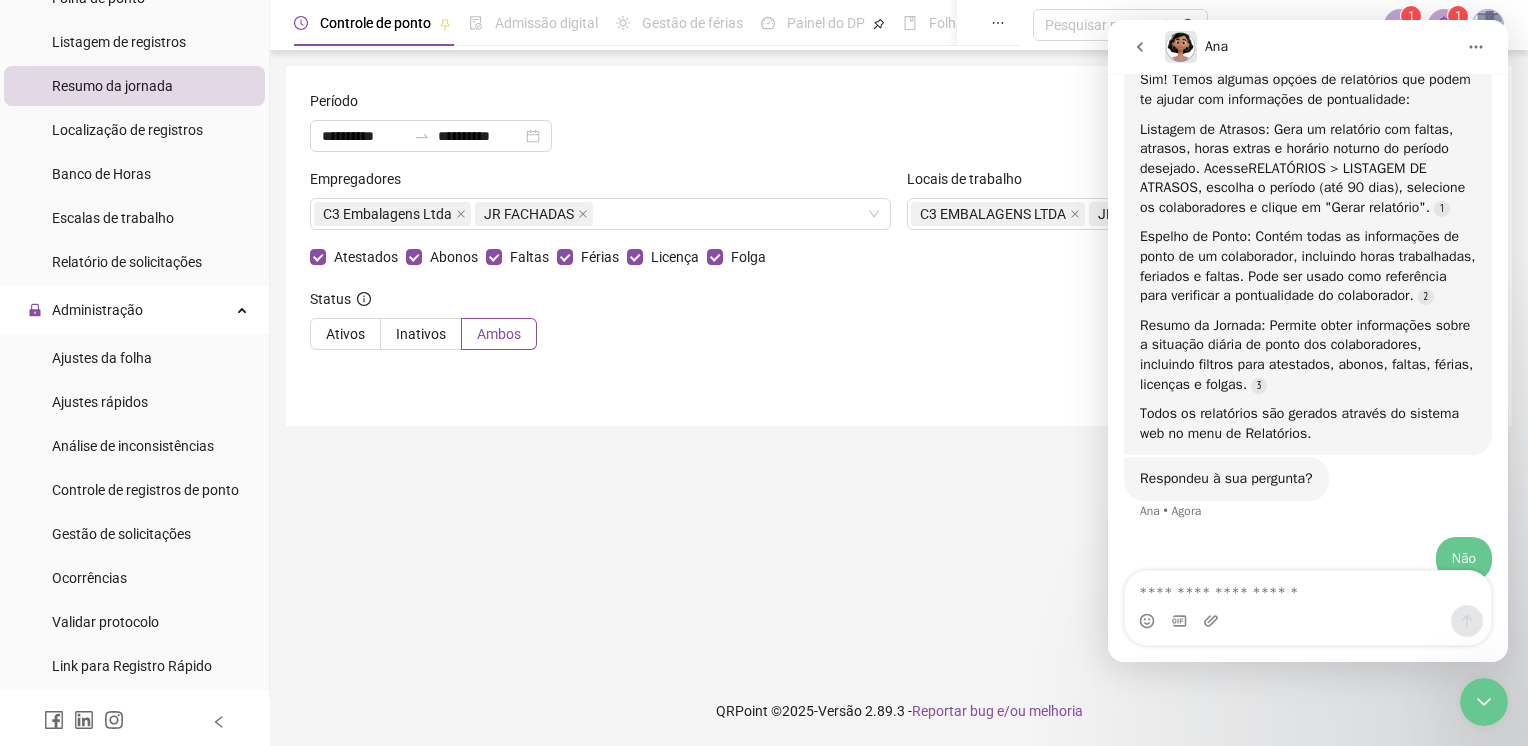 scroll, scrollTop: 486, scrollLeft: 0, axis: vertical 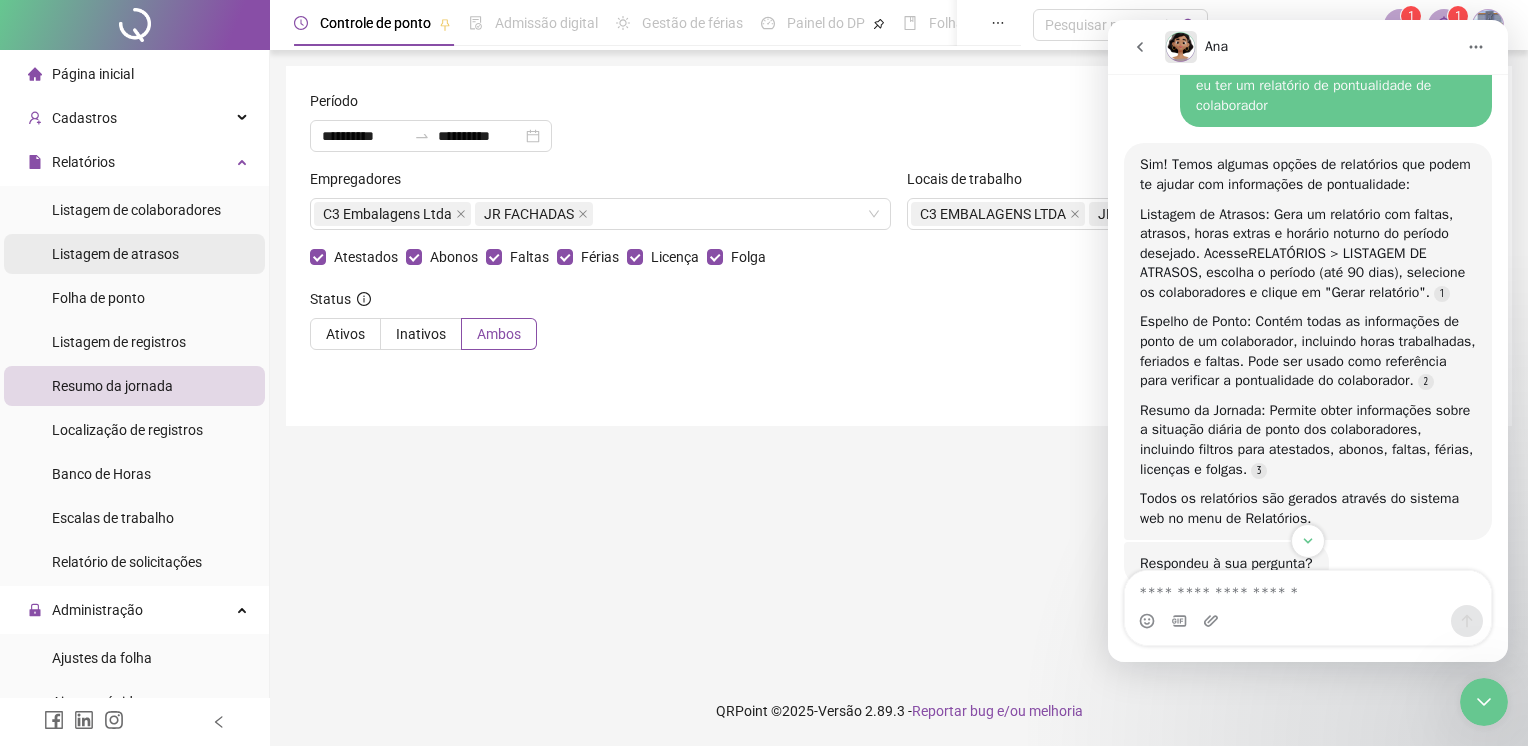 click on "Listagem de atrasos" at bounding box center (115, 254) 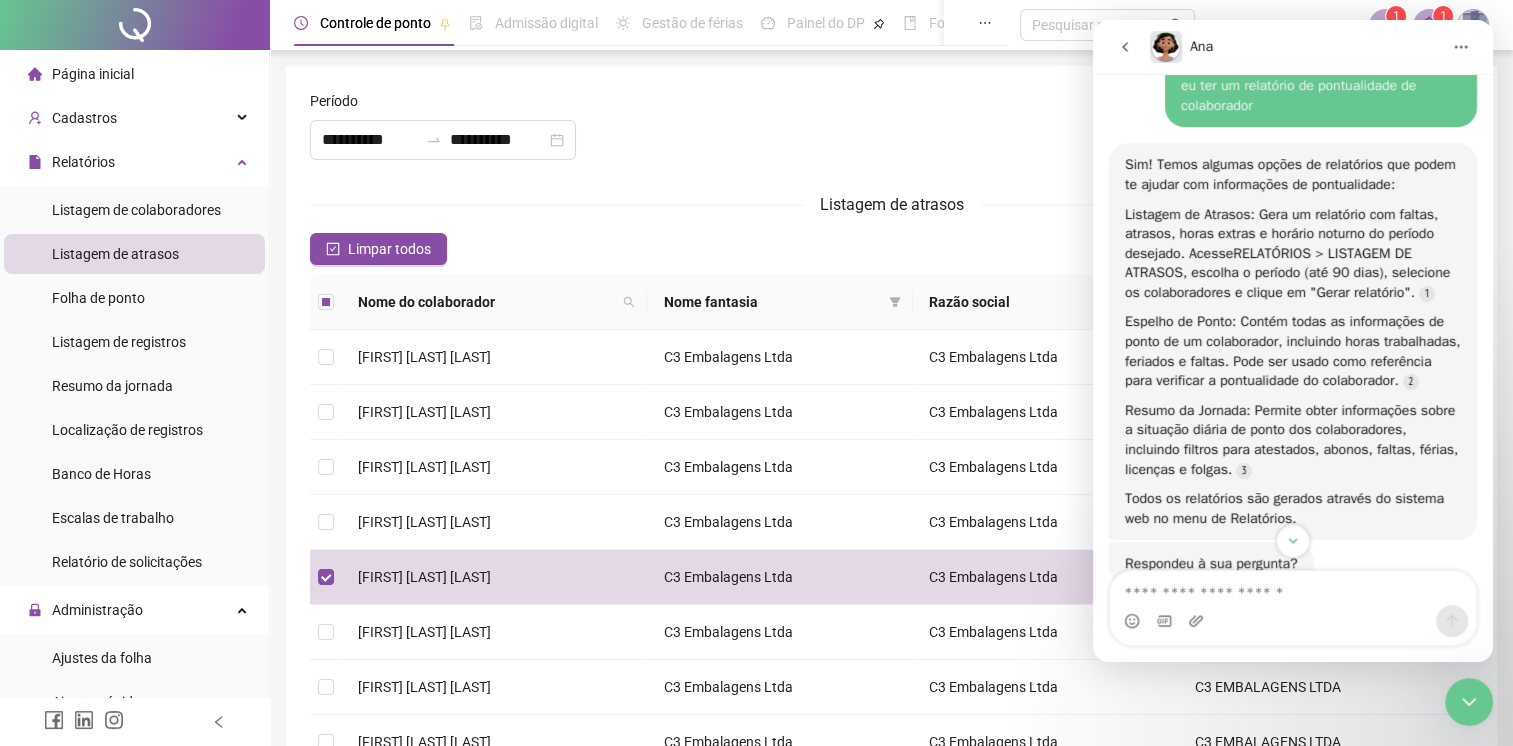 click on "Gerar relatório" at bounding box center [1088, 140] 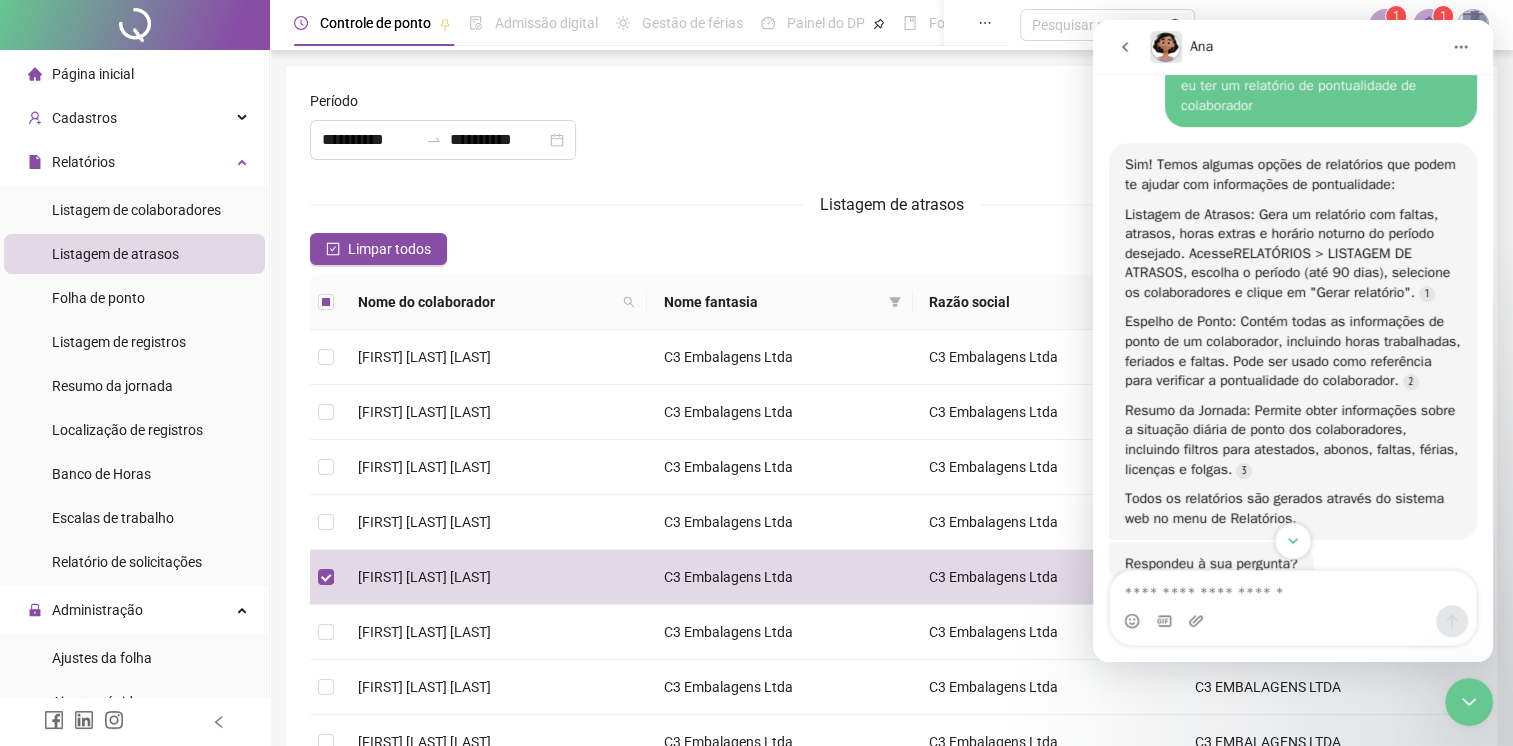 click 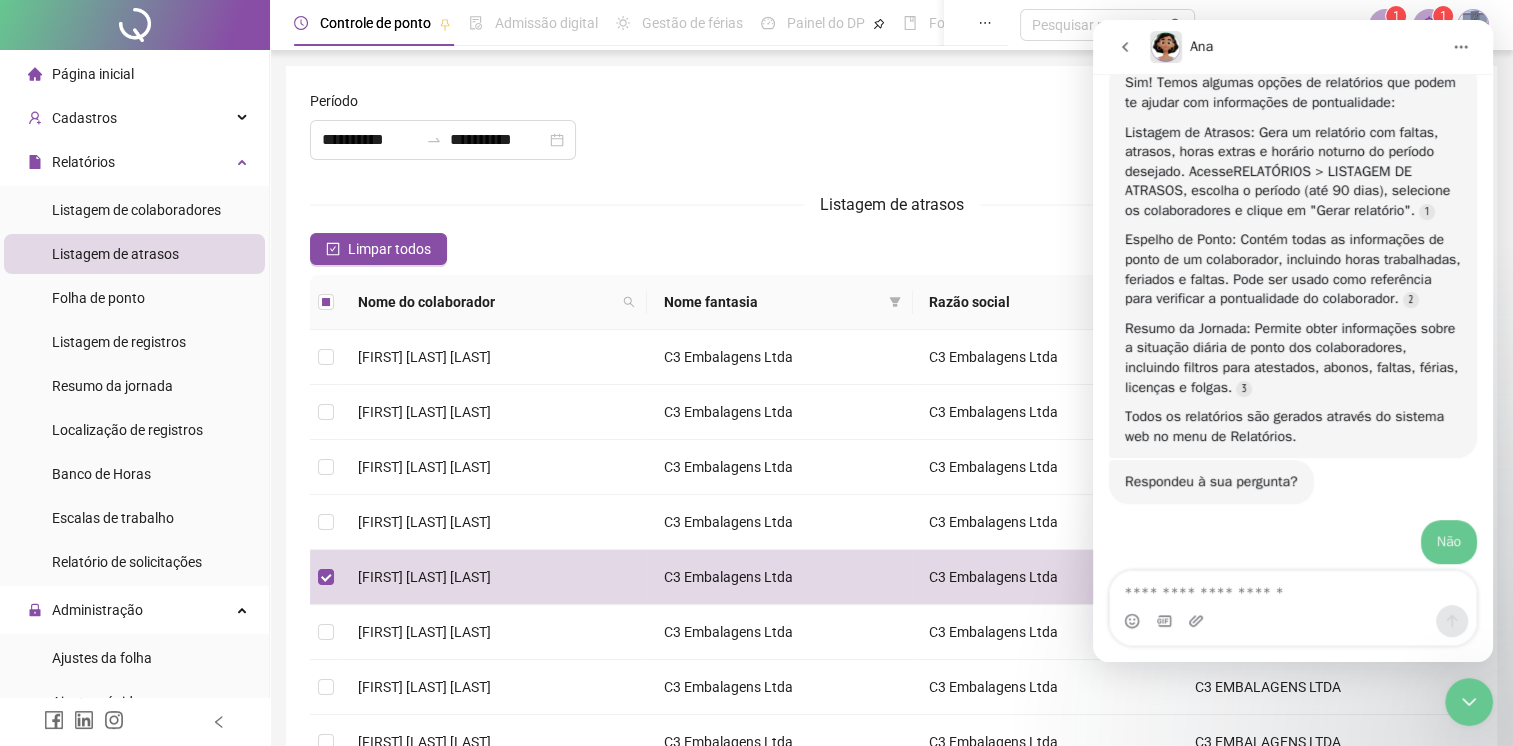 scroll, scrollTop: 891, scrollLeft: 0, axis: vertical 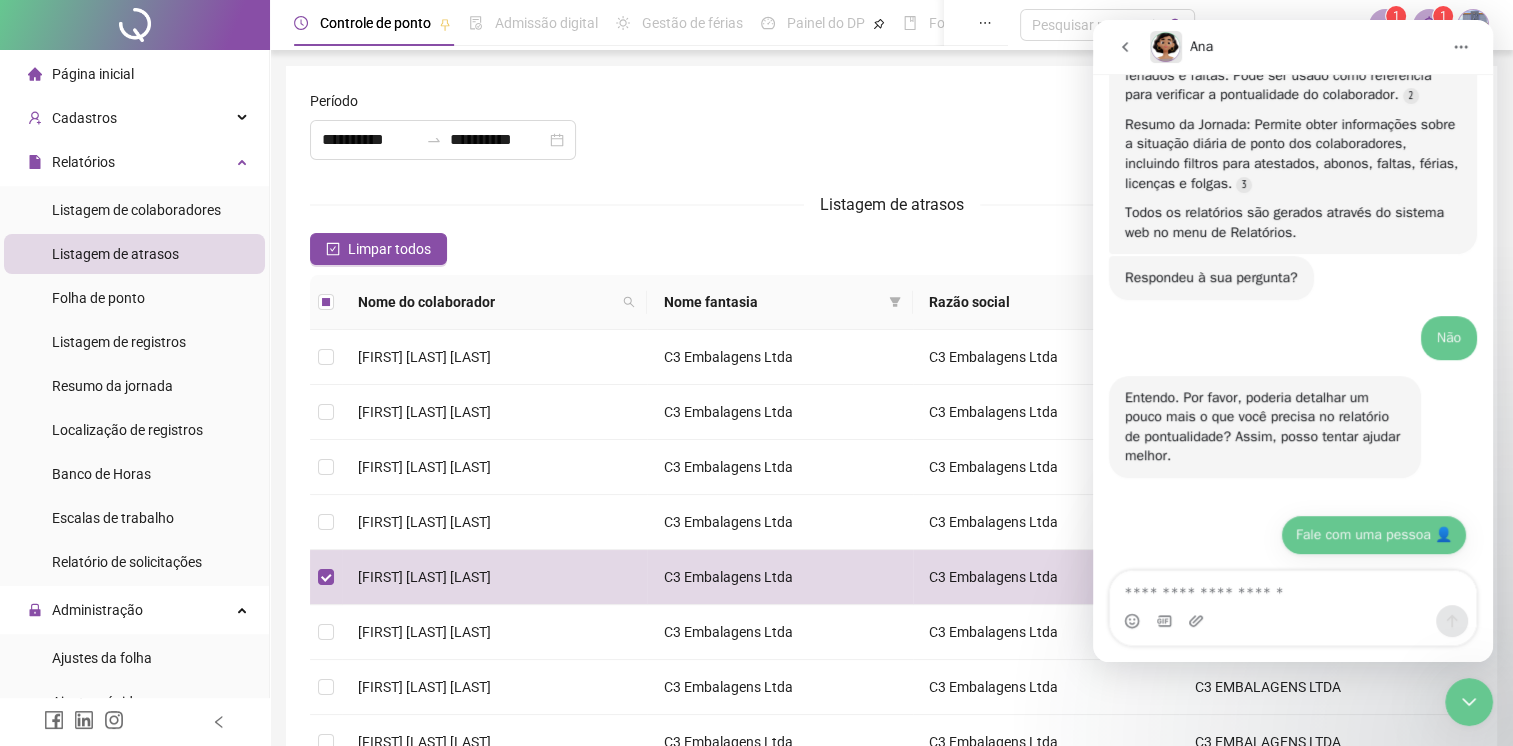click on "Fale com uma pessoa 👤" at bounding box center (1374, 535) 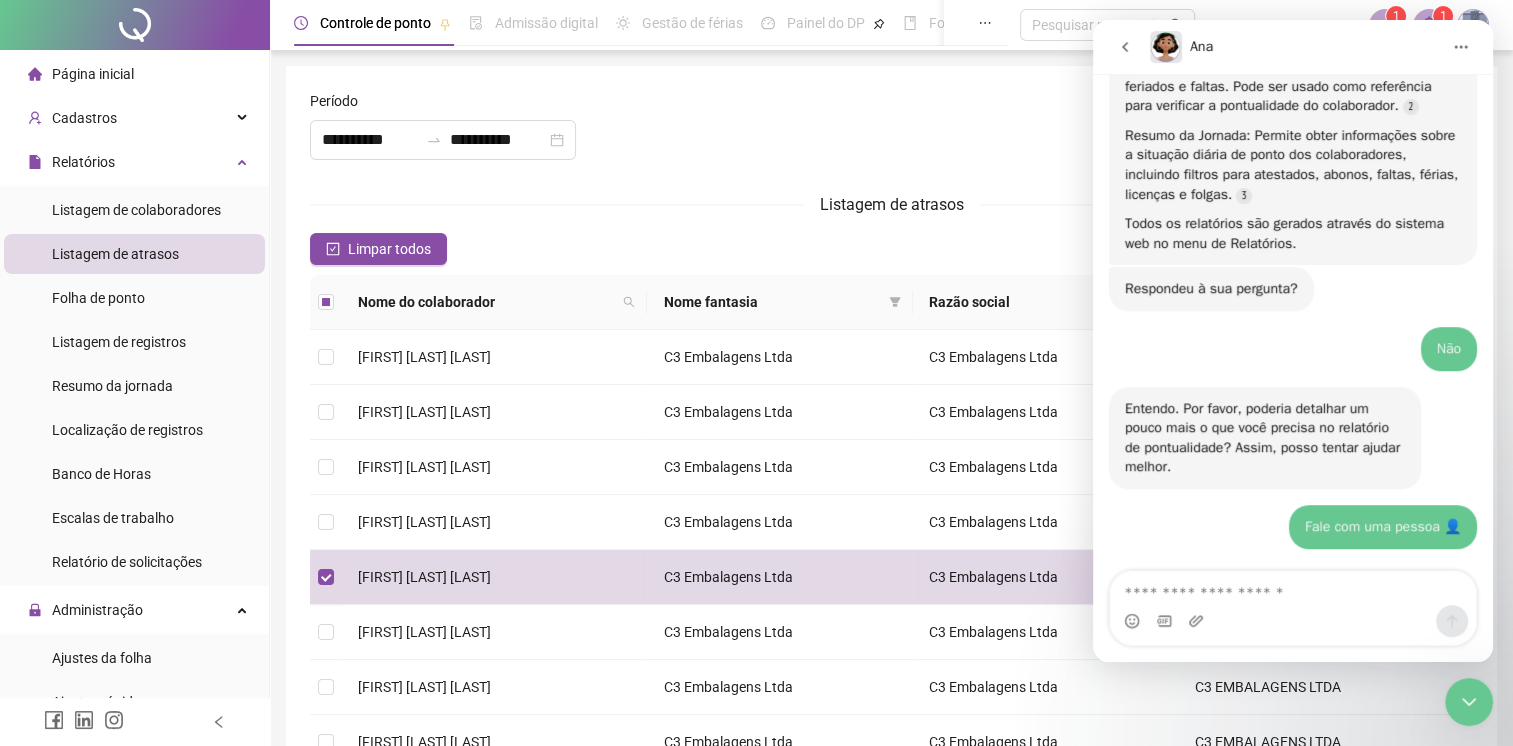 scroll, scrollTop: 880, scrollLeft: 0, axis: vertical 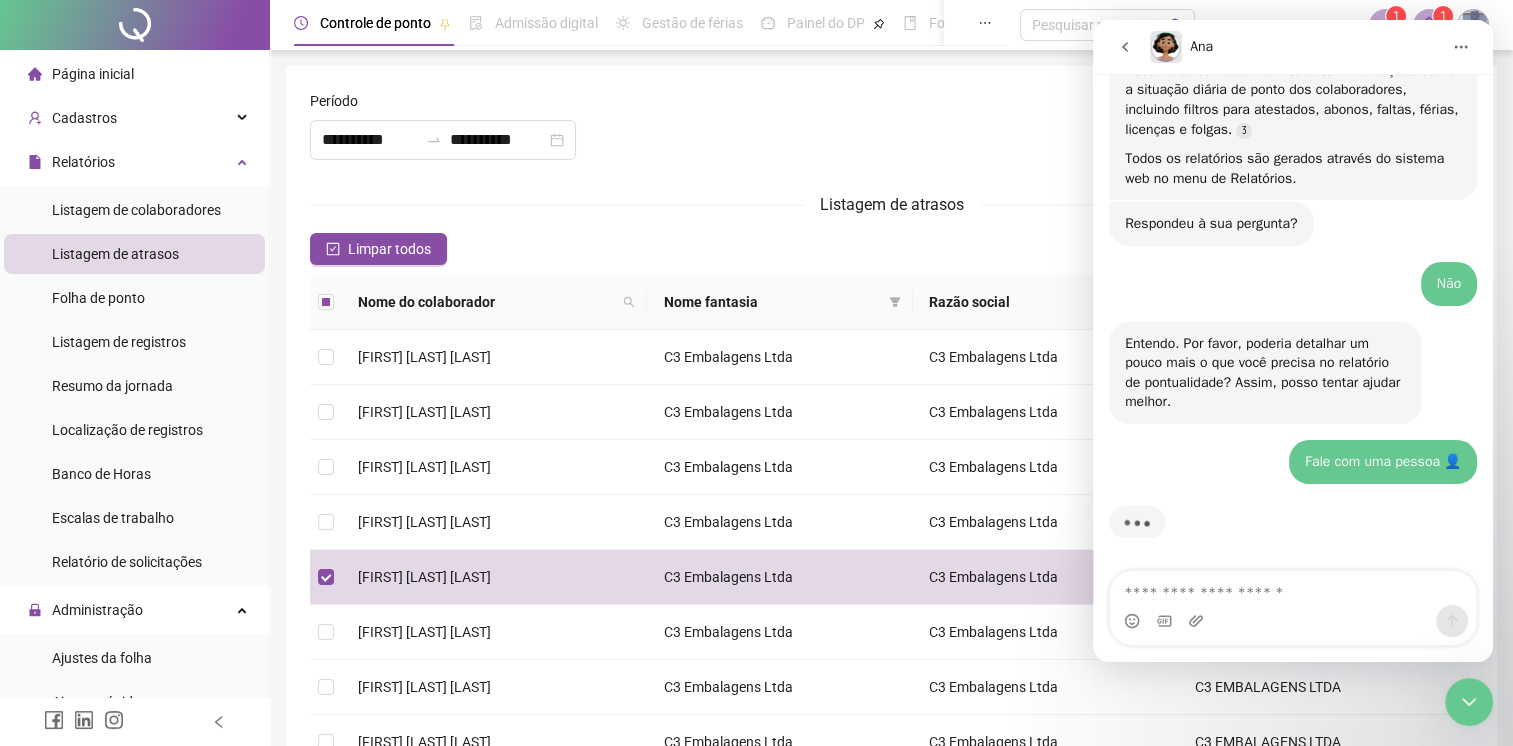 click 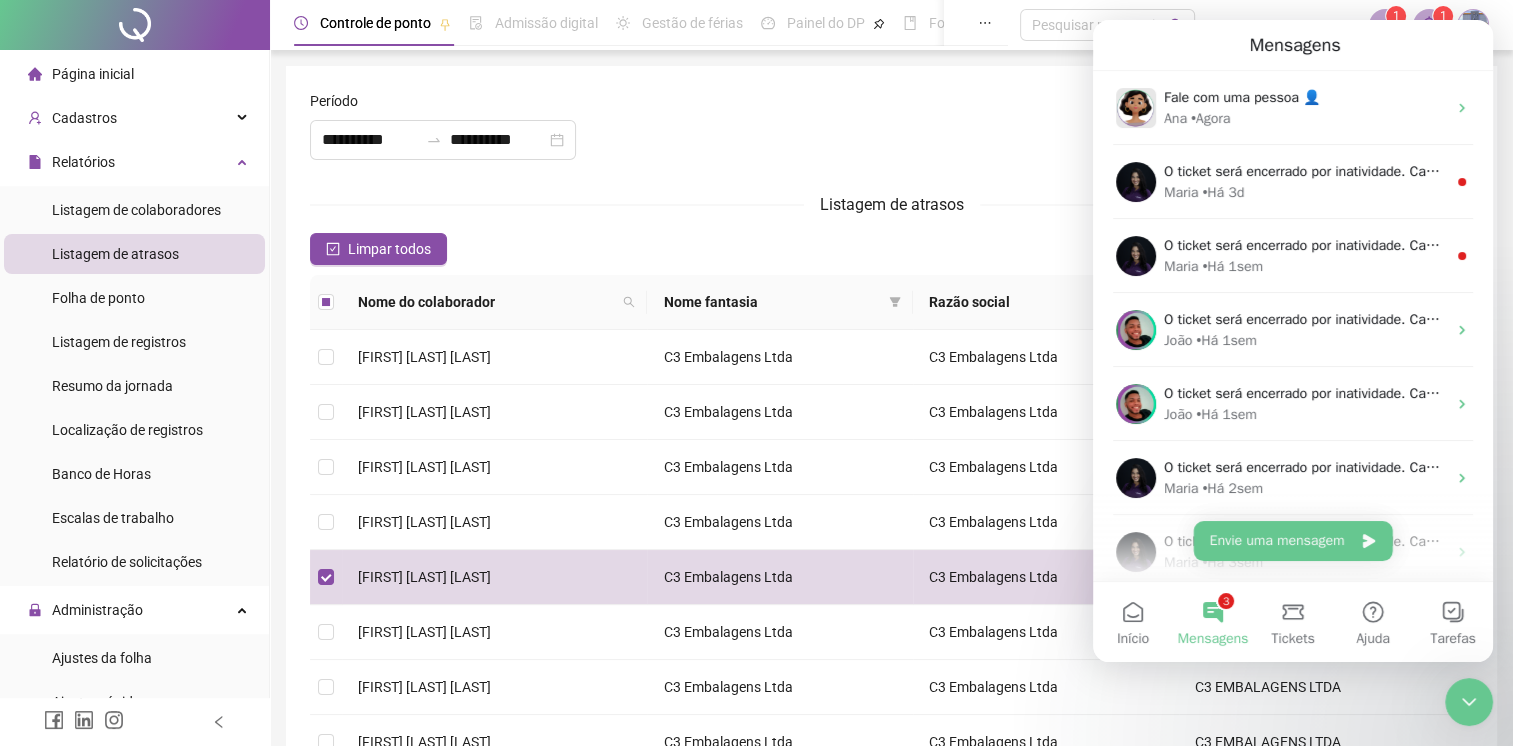 scroll, scrollTop: 562, scrollLeft: 0, axis: vertical 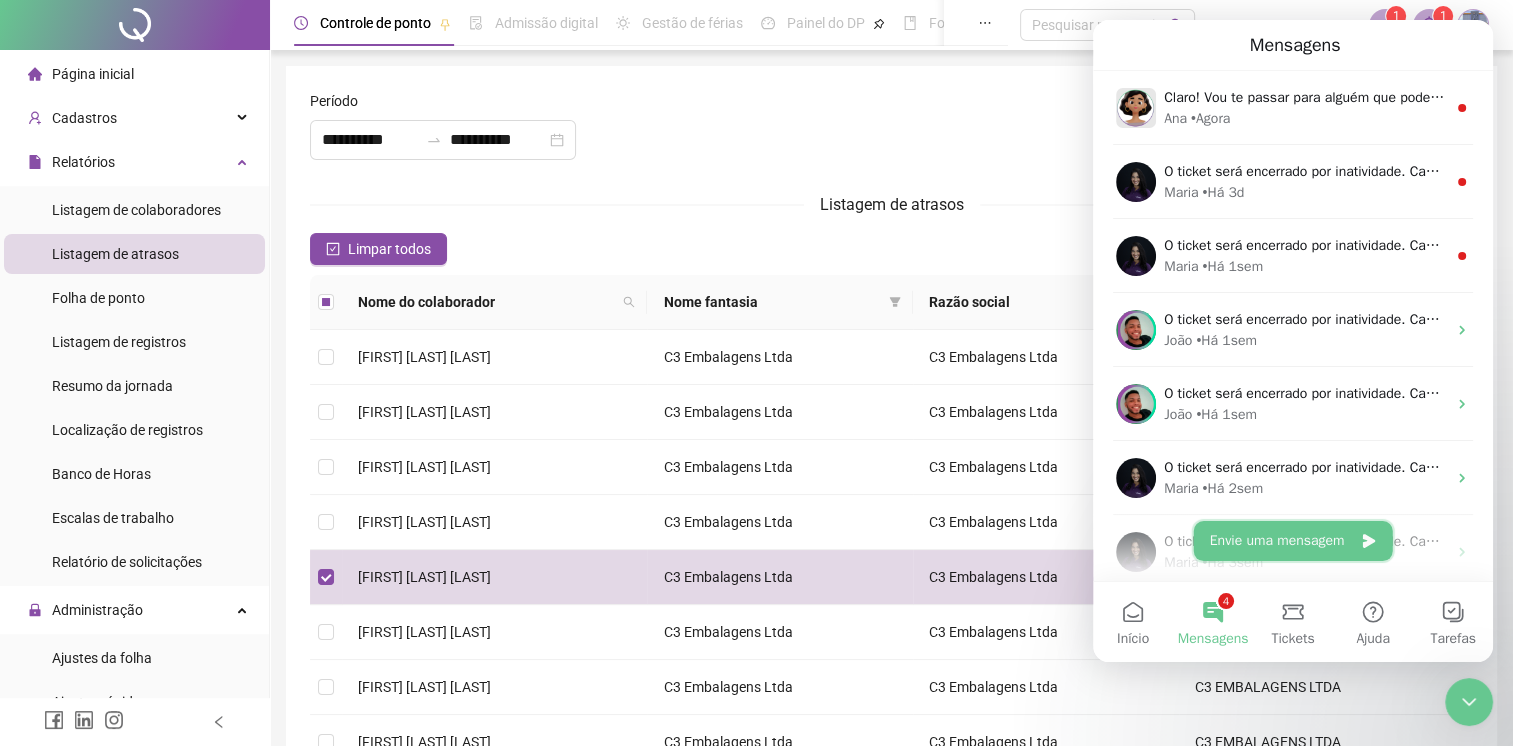 click on "Envie uma mensagem" at bounding box center (1293, 541) 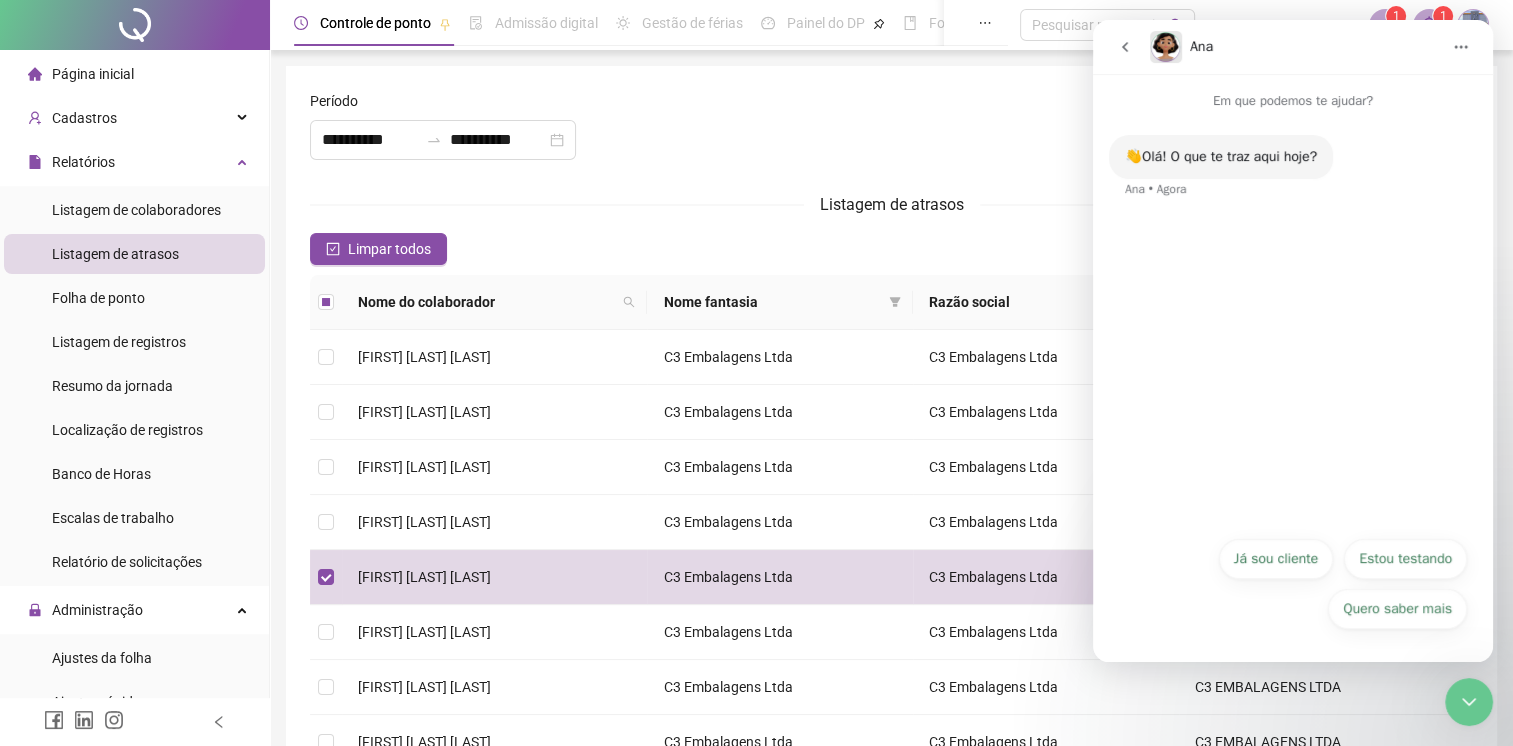 click at bounding box center (1461, 47) 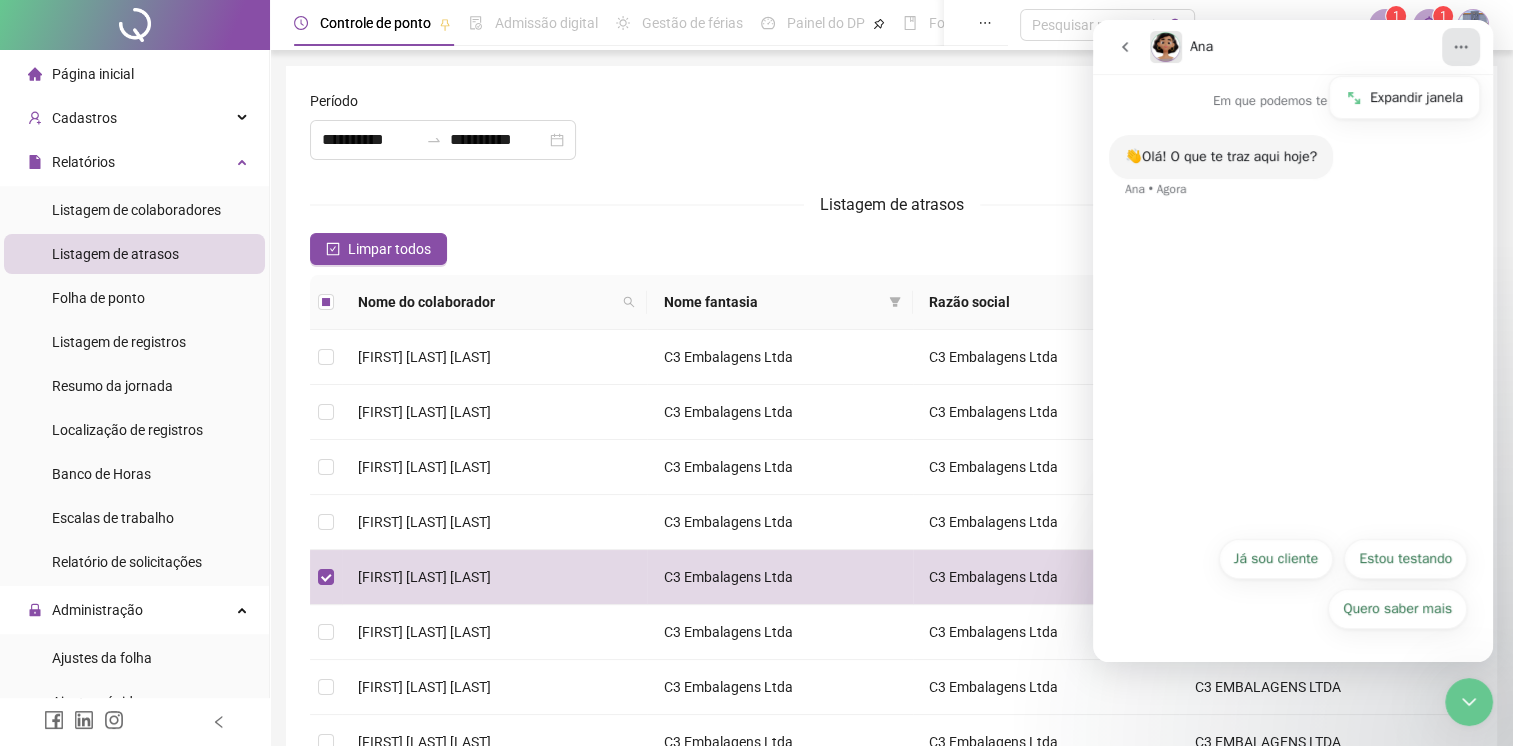 click 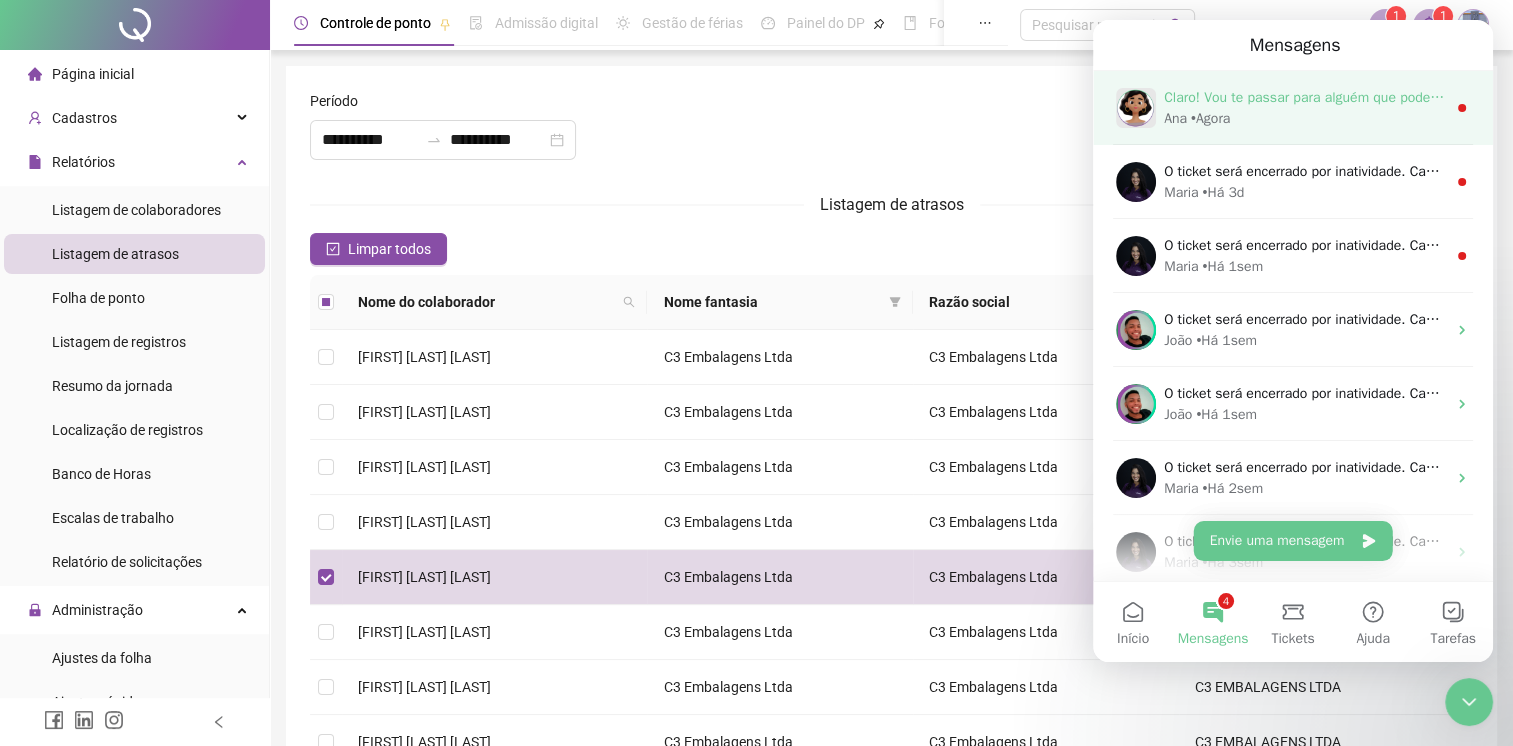 click on "Claro! Vou te passar para alguém que pode ajudar. Enquanto isso, pode me contar mais detalhes sobre o que você precisa para facilitar o atendimento? Ana • Agora" at bounding box center [1293, 108] 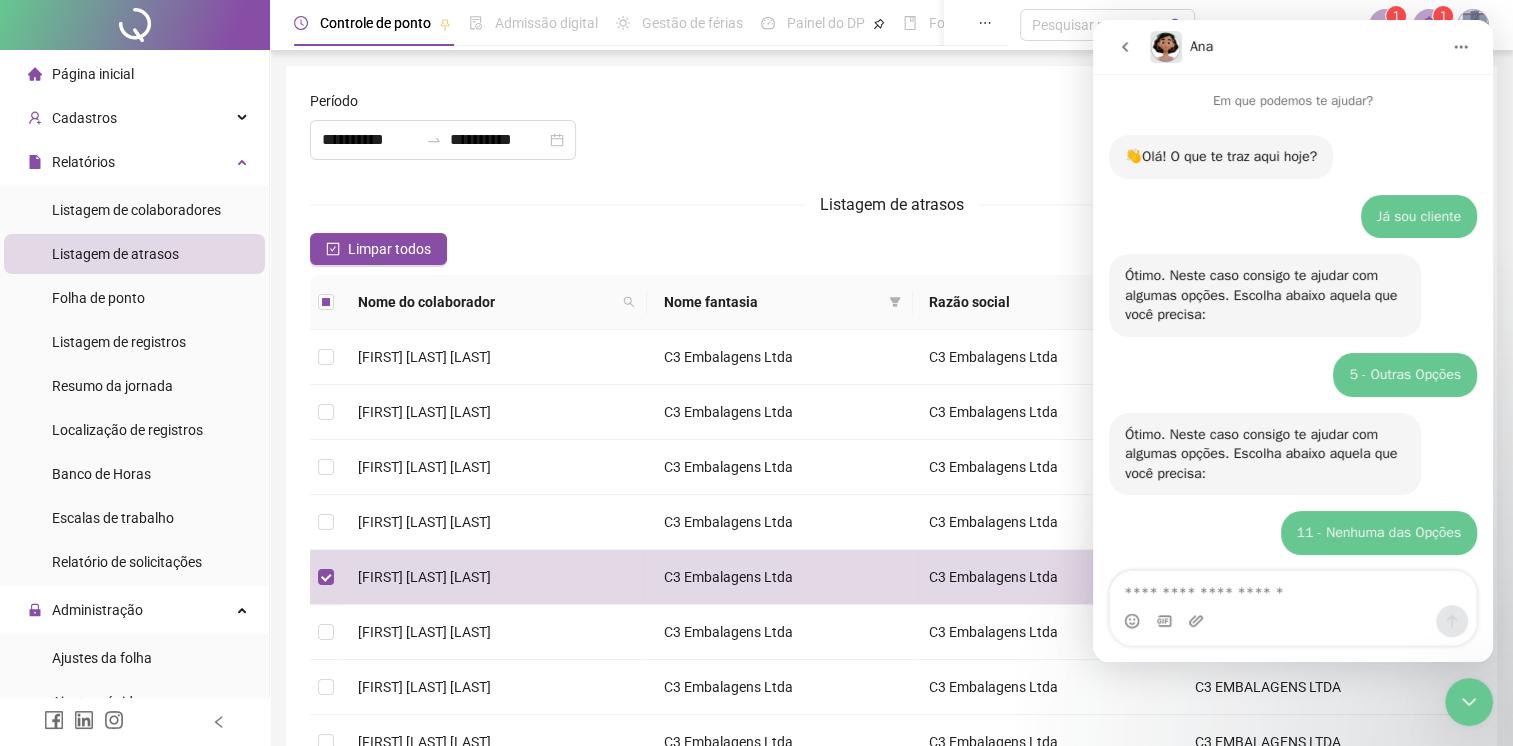 scroll, scrollTop: 2, scrollLeft: 0, axis: vertical 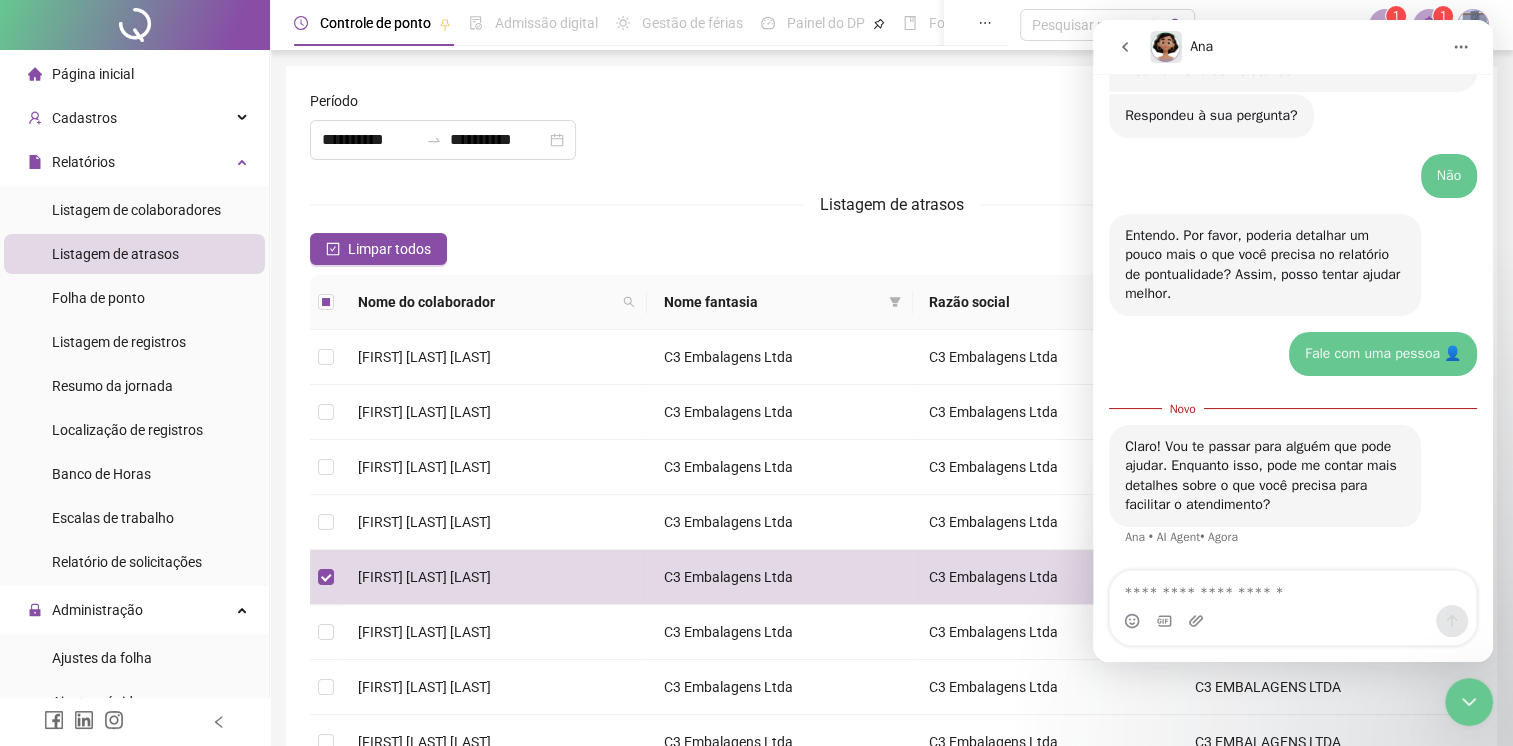 click on "Gerar relatório" at bounding box center (1088, 140) 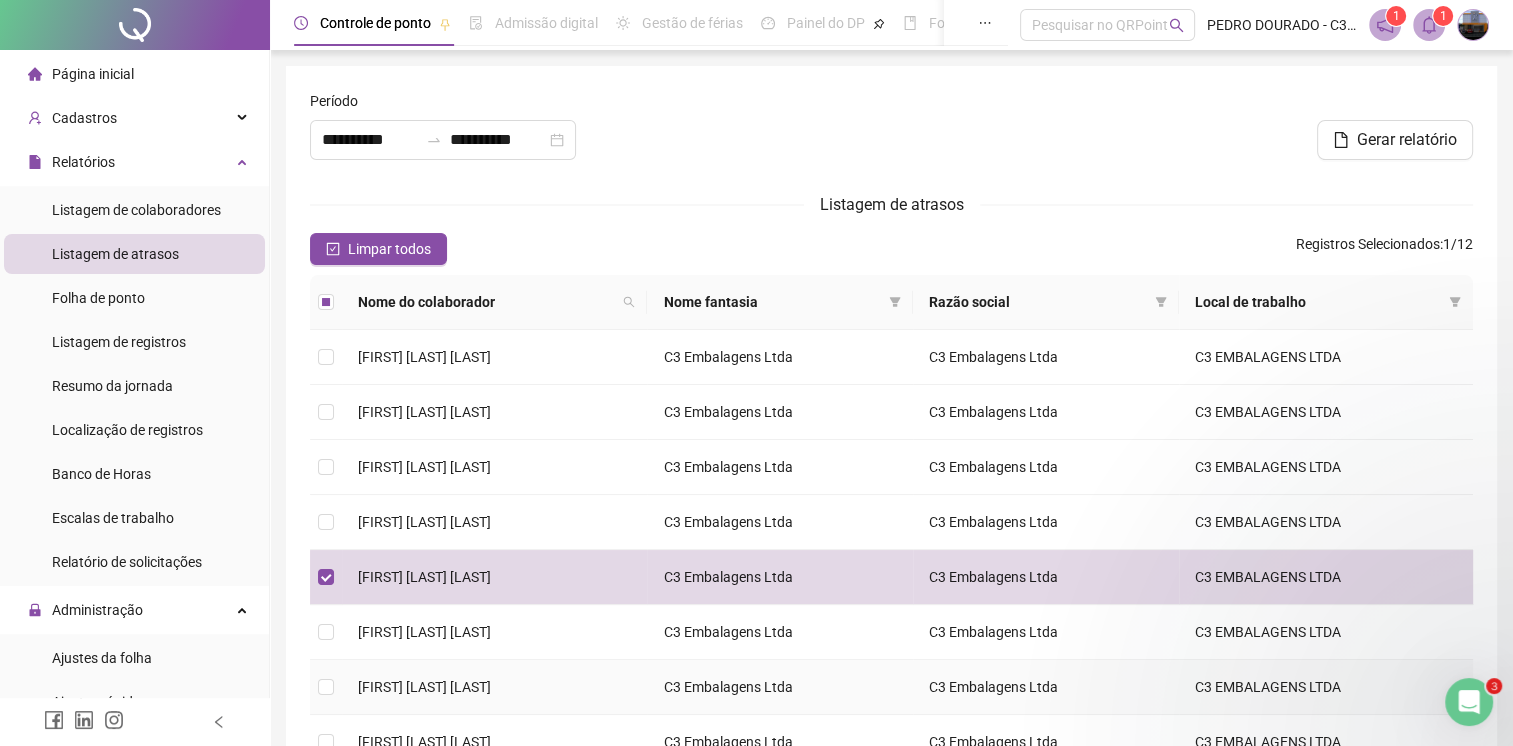 scroll, scrollTop: 0, scrollLeft: 0, axis: both 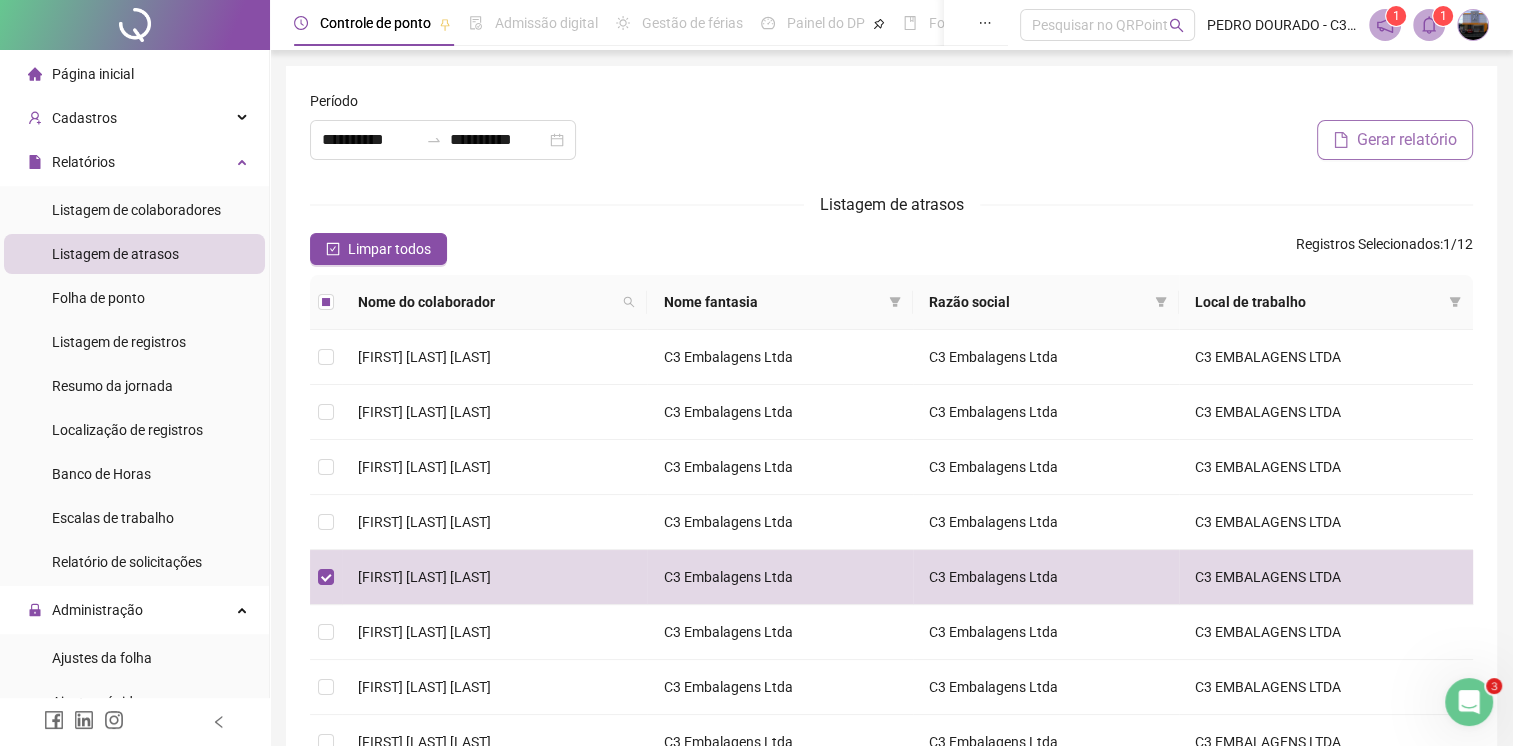click on "Gerar relatório" at bounding box center [1407, 140] 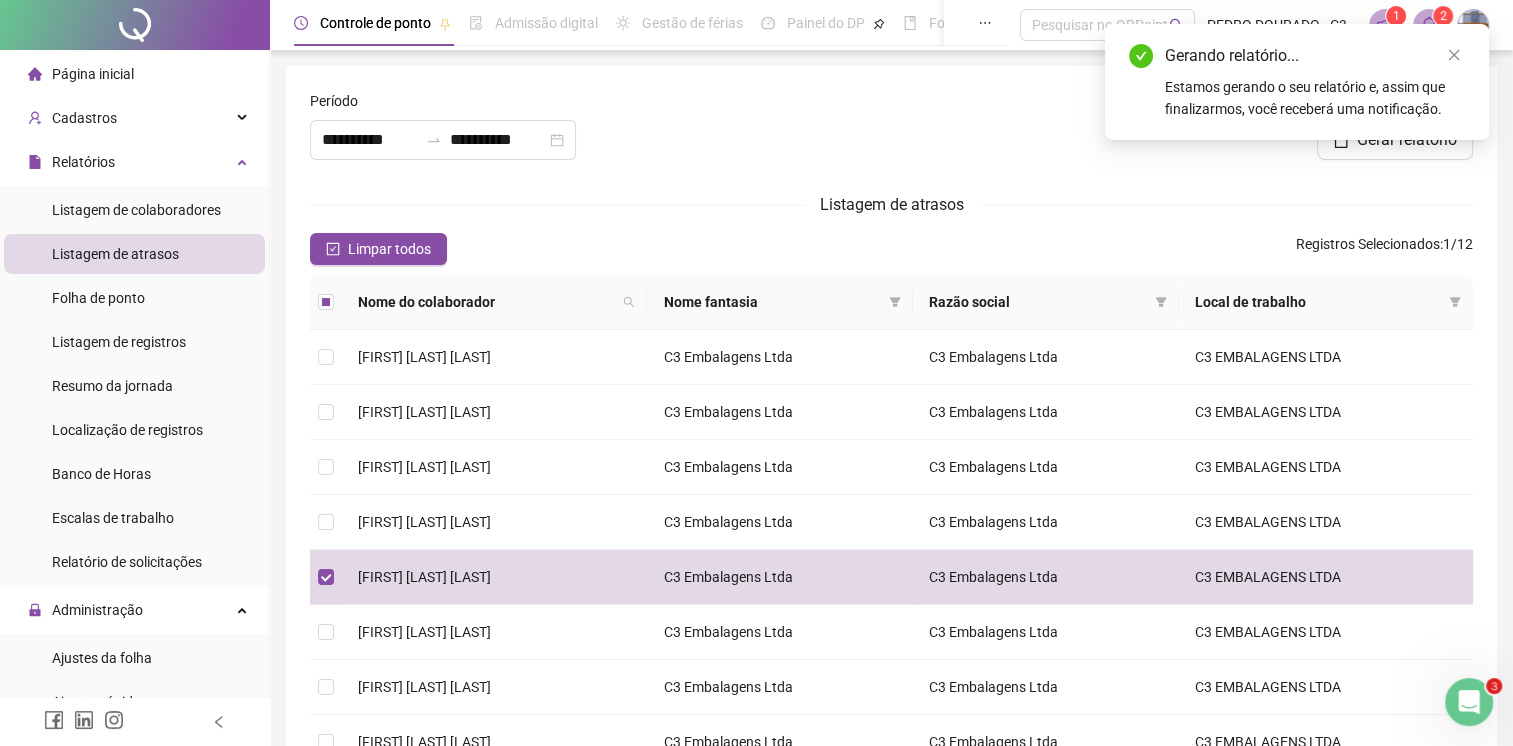 click on "Estamos gerando o seu relatório e, assim que finalizarmos, você receberá uma notificação." at bounding box center (1315, 98) 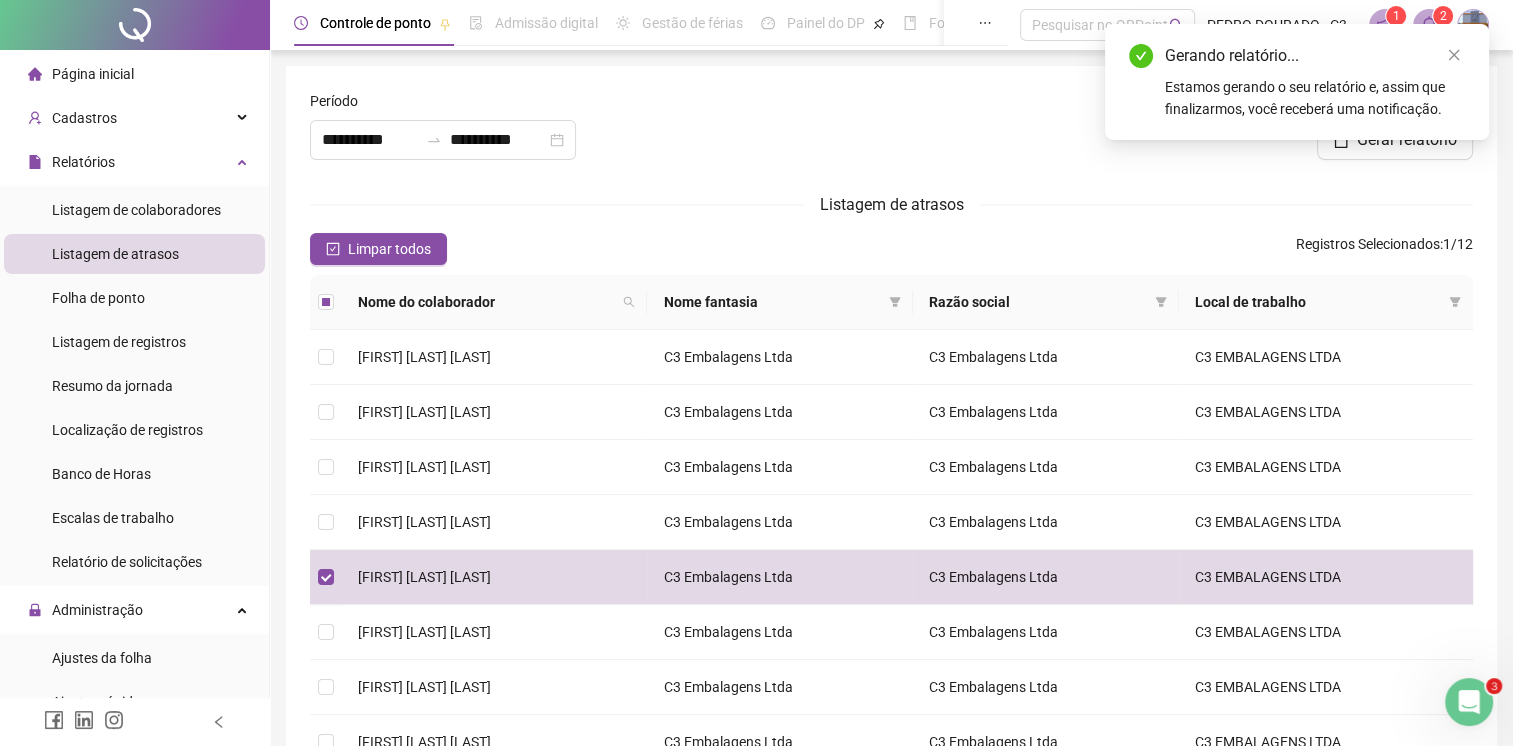 click on "Gerando relatório... Estamos gerando o seu relatório e, assim que finalizarmos, você receberá uma notificação." at bounding box center [1297, 82] 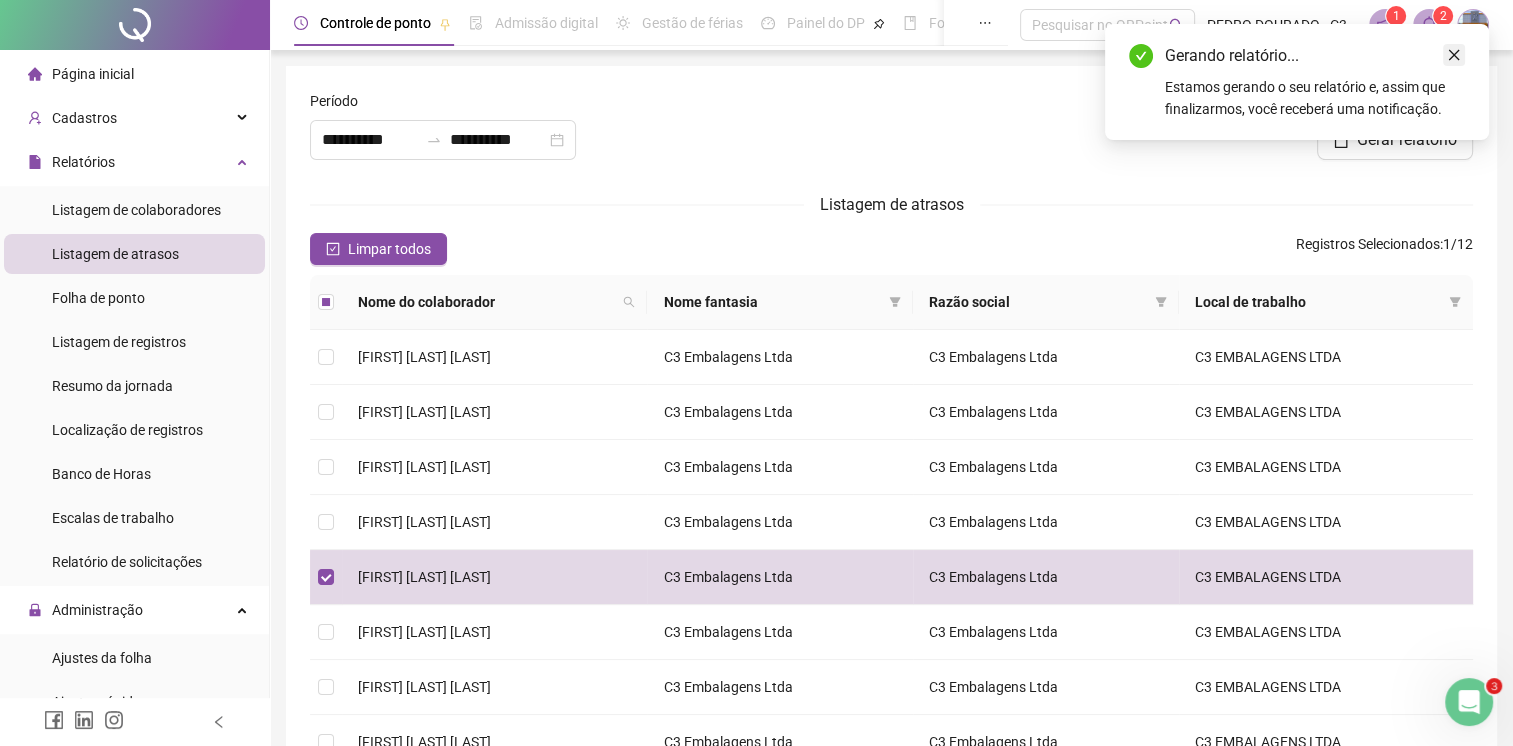 click 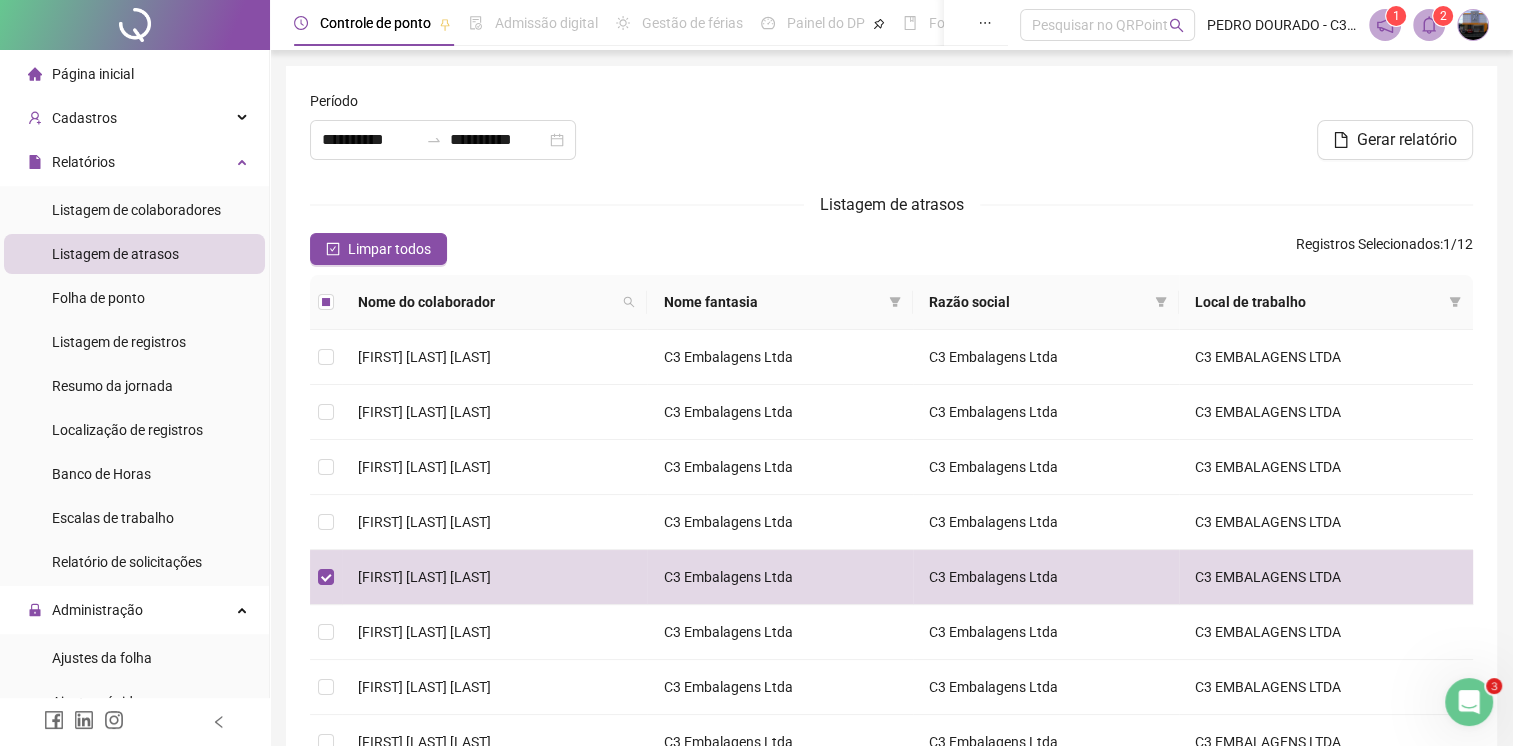 click on "1 2" at bounding box center (1429, 25) 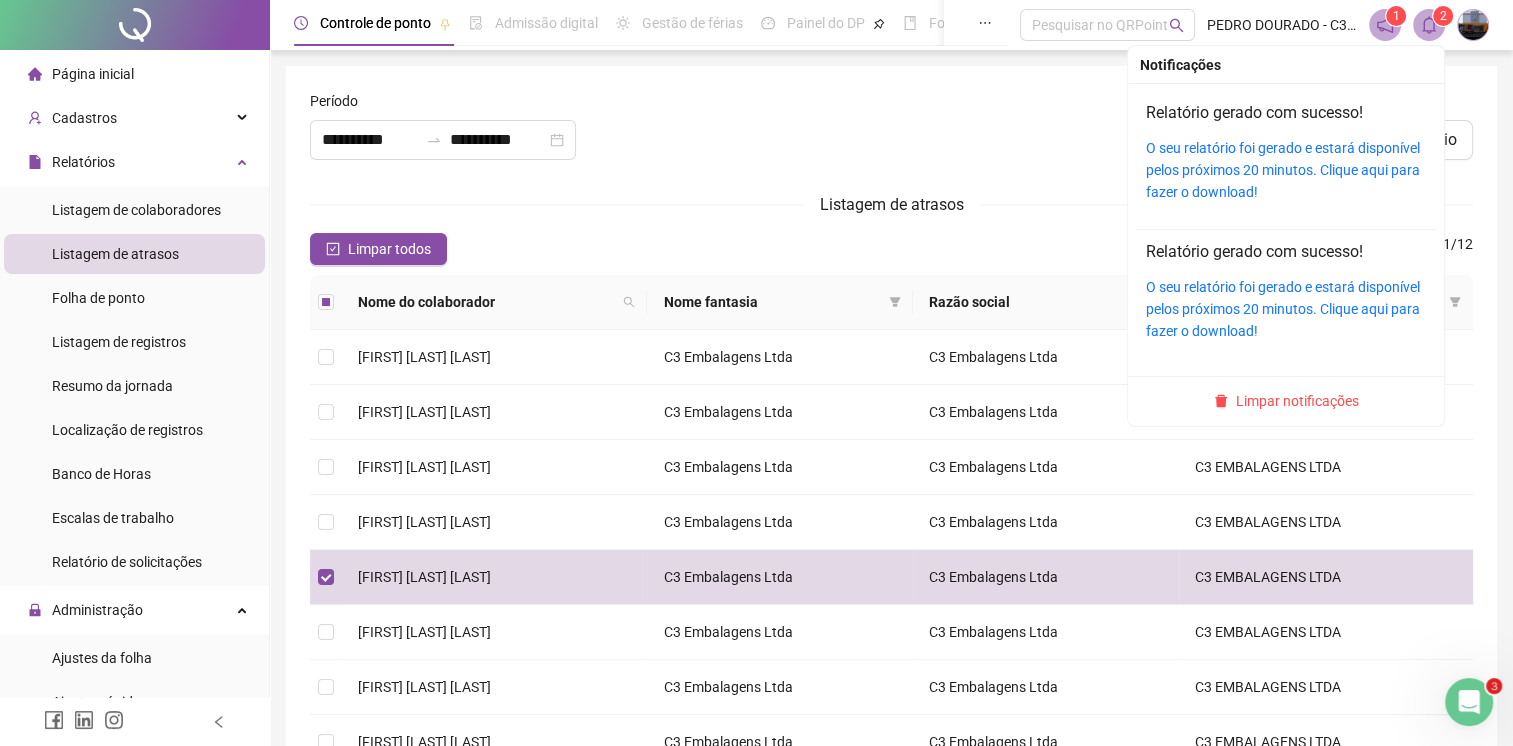 click on "O seu relatório foi gerado e estará disponível pelos próximos 20 minutos.
Clique aqui para fazer o download!" at bounding box center (1286, 170) 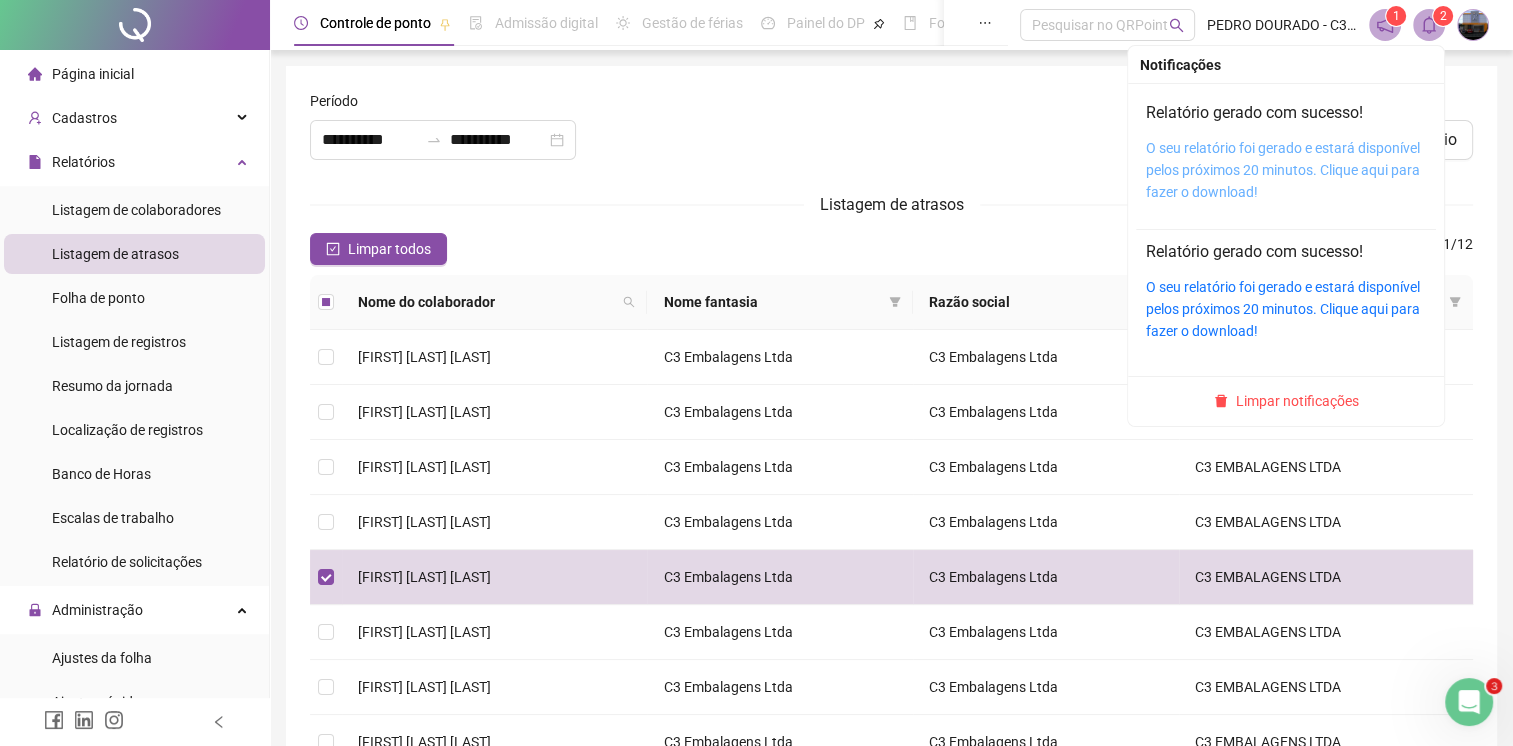 click on "O seu relatório foi gerado e estará disponível pelos próximos 20 minutos.
Clique aqui para fazer o download!" at bounding box center (1283, 170) 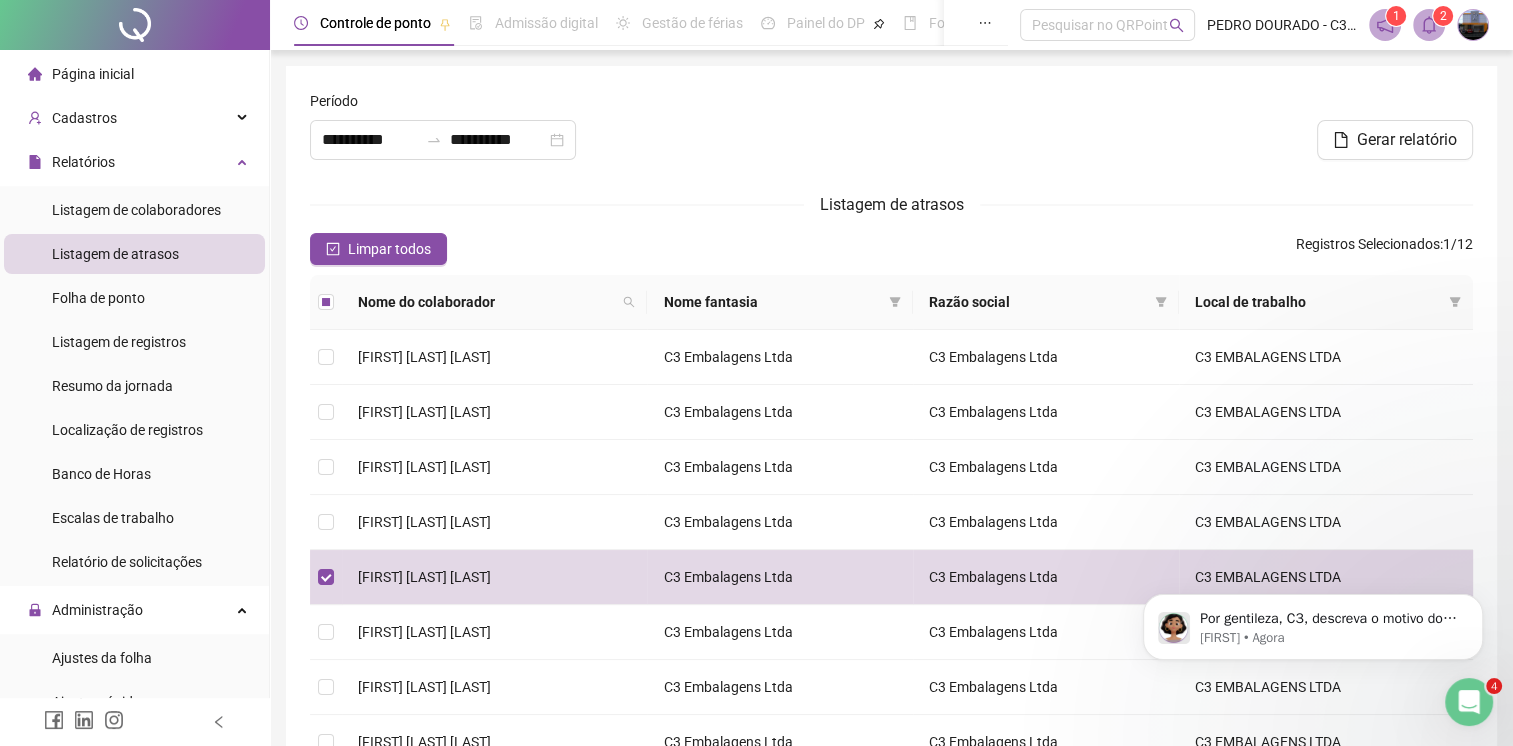 scroll, scrollTop: 0, scrollLeft: 0, axis: both 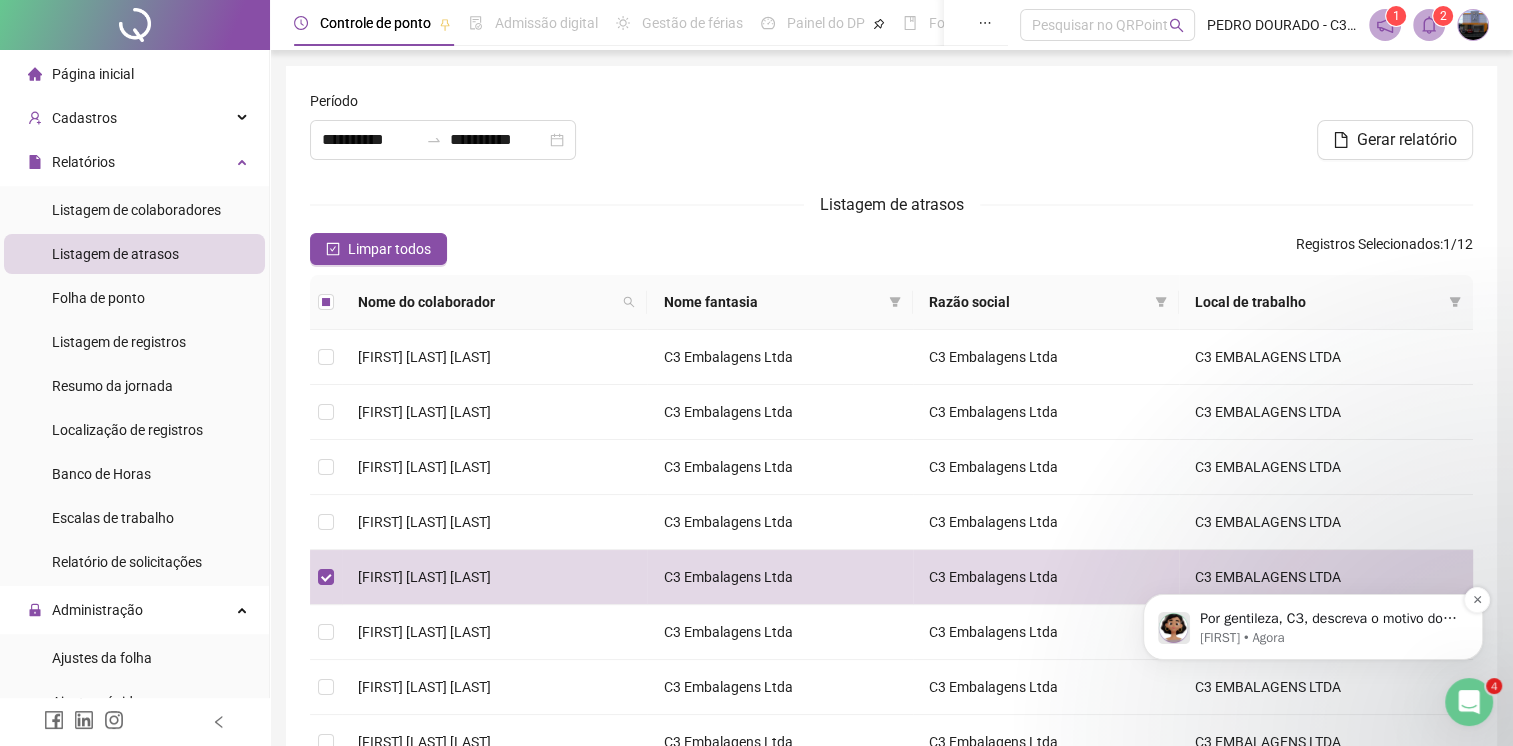 click on "Por gentileza, C3, descreva o motivo do seu contato, para que possamos agilizar o seu atendimento:" at bounding box center (1329, 619) 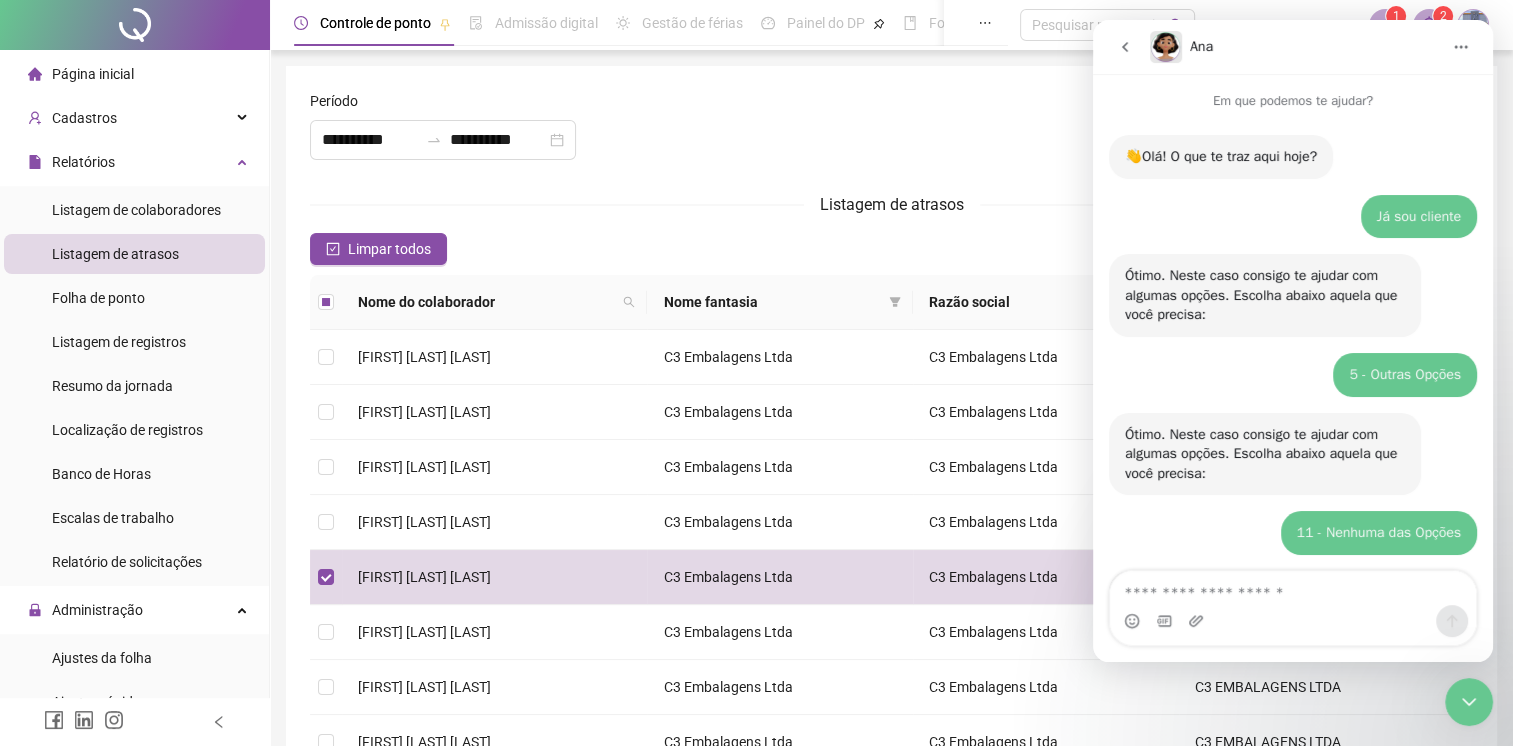 scroll, scrollTop: 2, scrollLeft: 0, axis: vertical 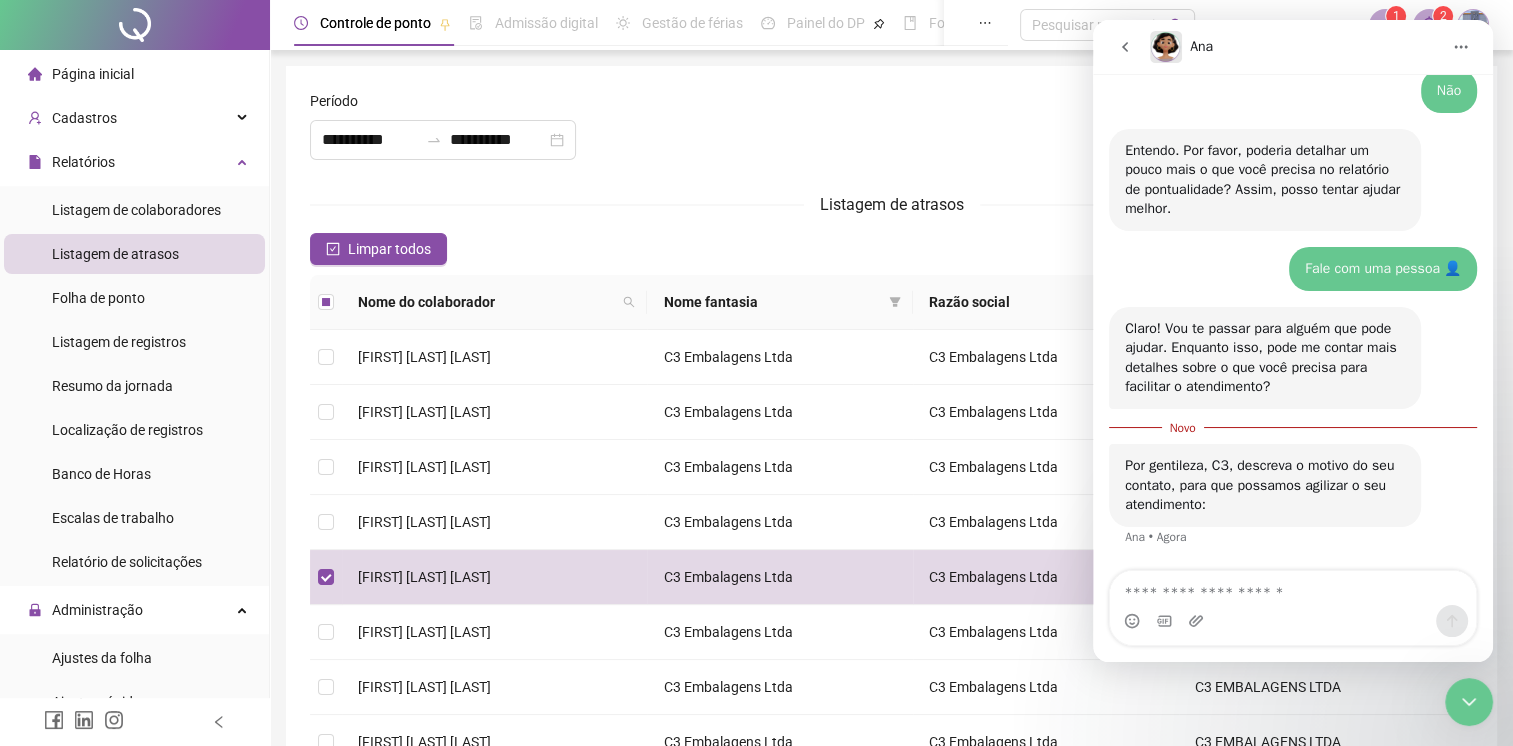 click at bounding box center [1293, 588] 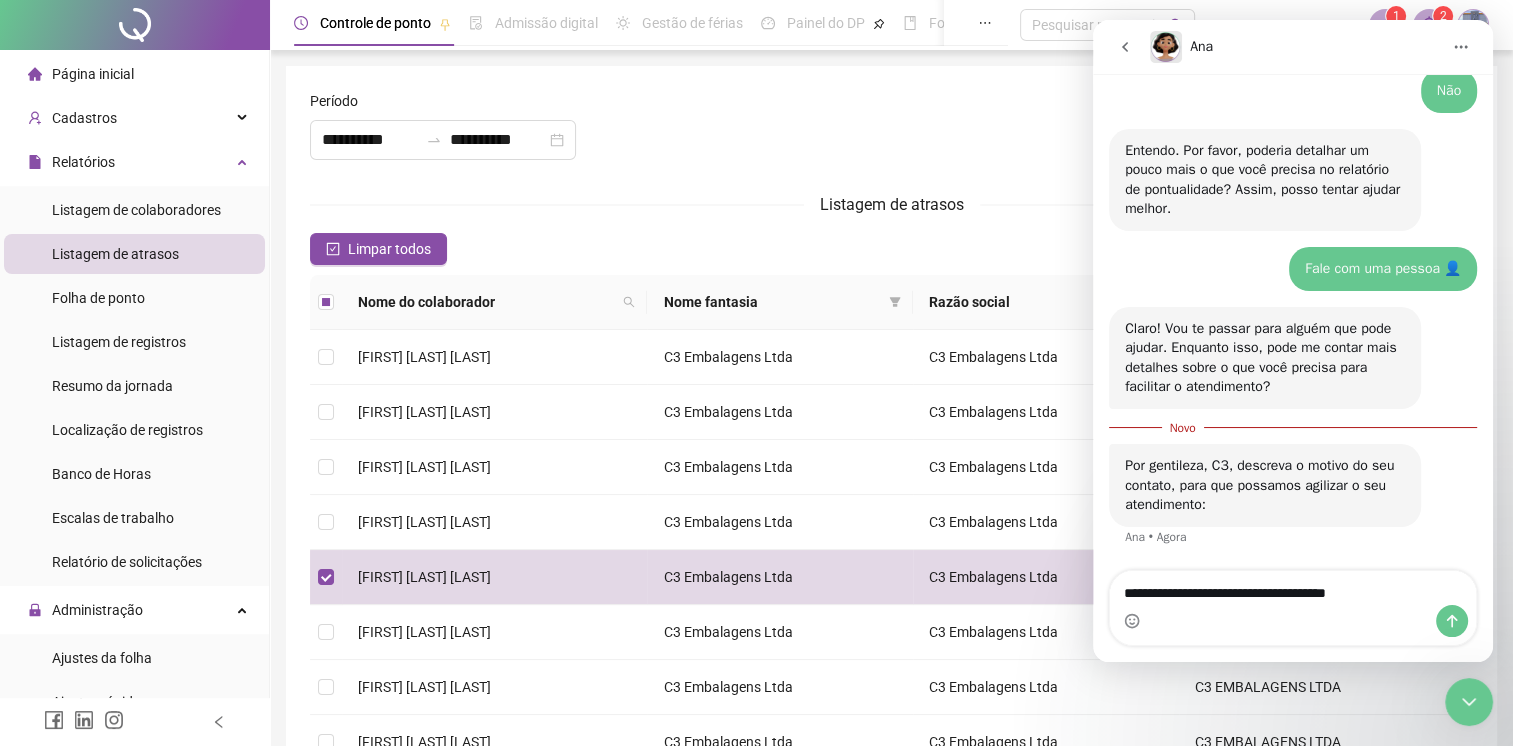 type on "**********" 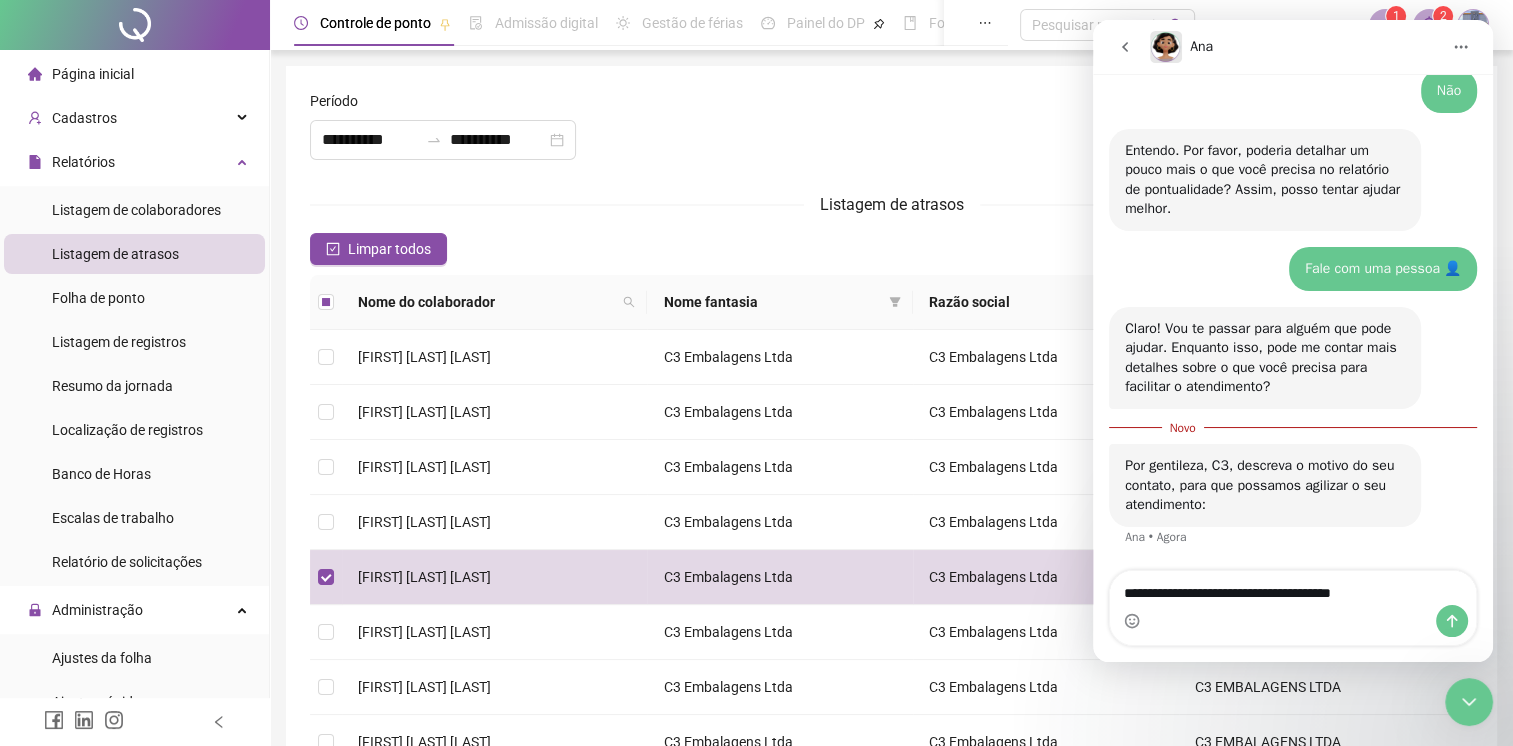 type 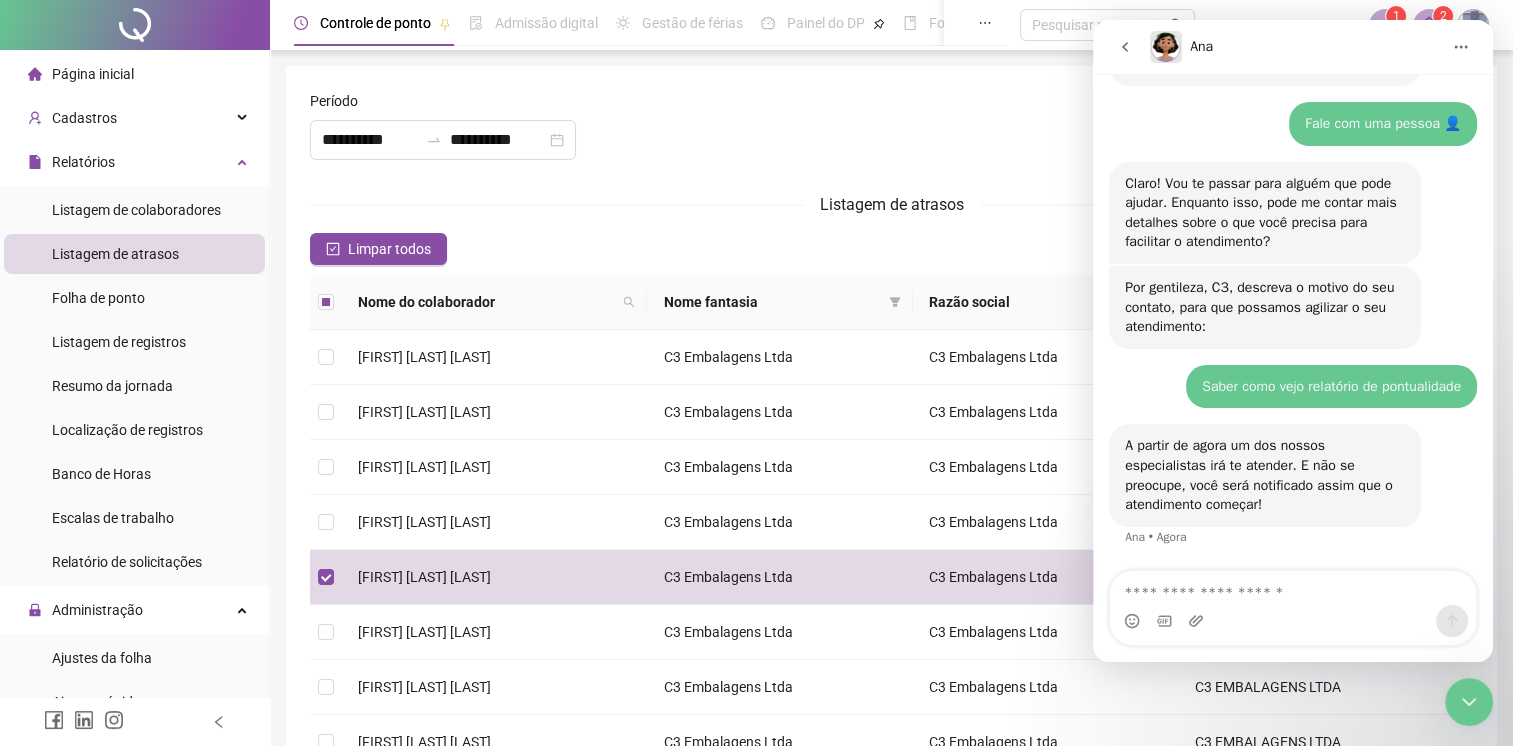 scroll, scrollTop: 1280, scrollLeft: 0, axis: vertical 